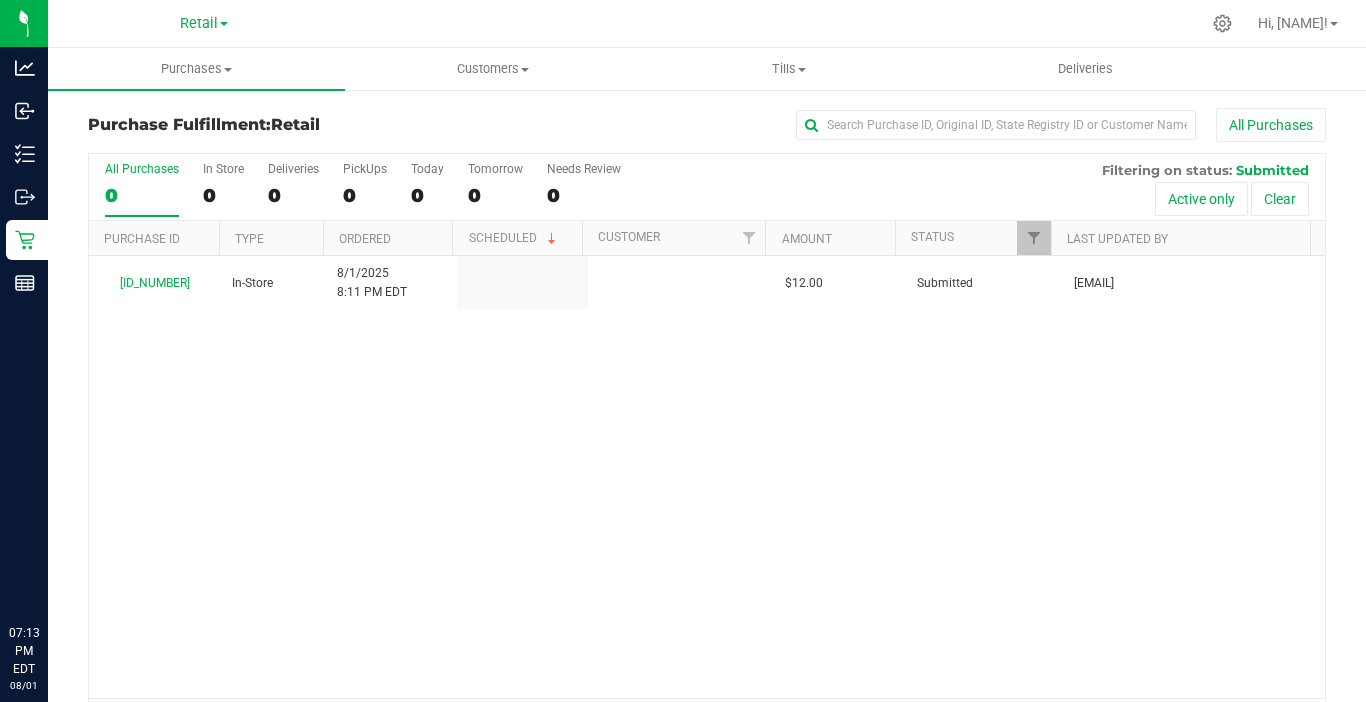 scroll, scrollTop: 0, scrollLeft: 0, axis: both 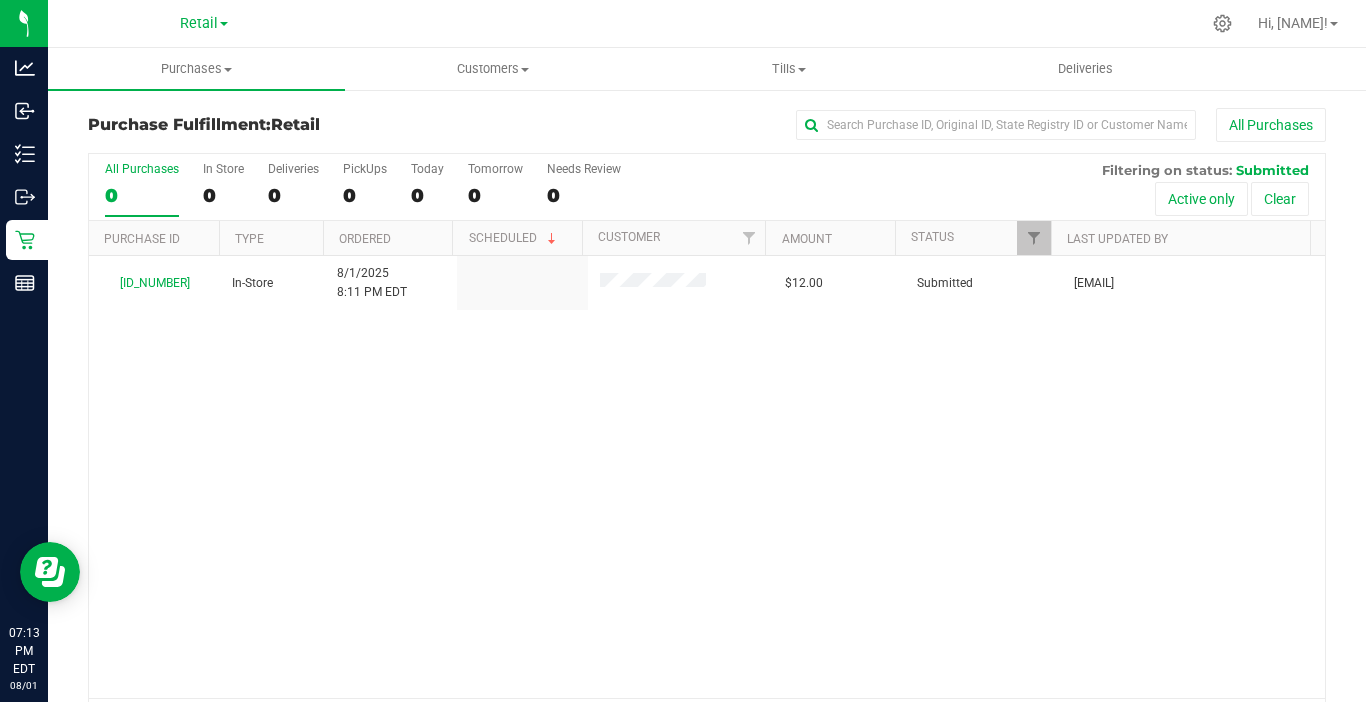 drag, startPoint x: 354, startPoint y: 29, endPoint x: 315, endPoint y: 4, distance: 46.32494 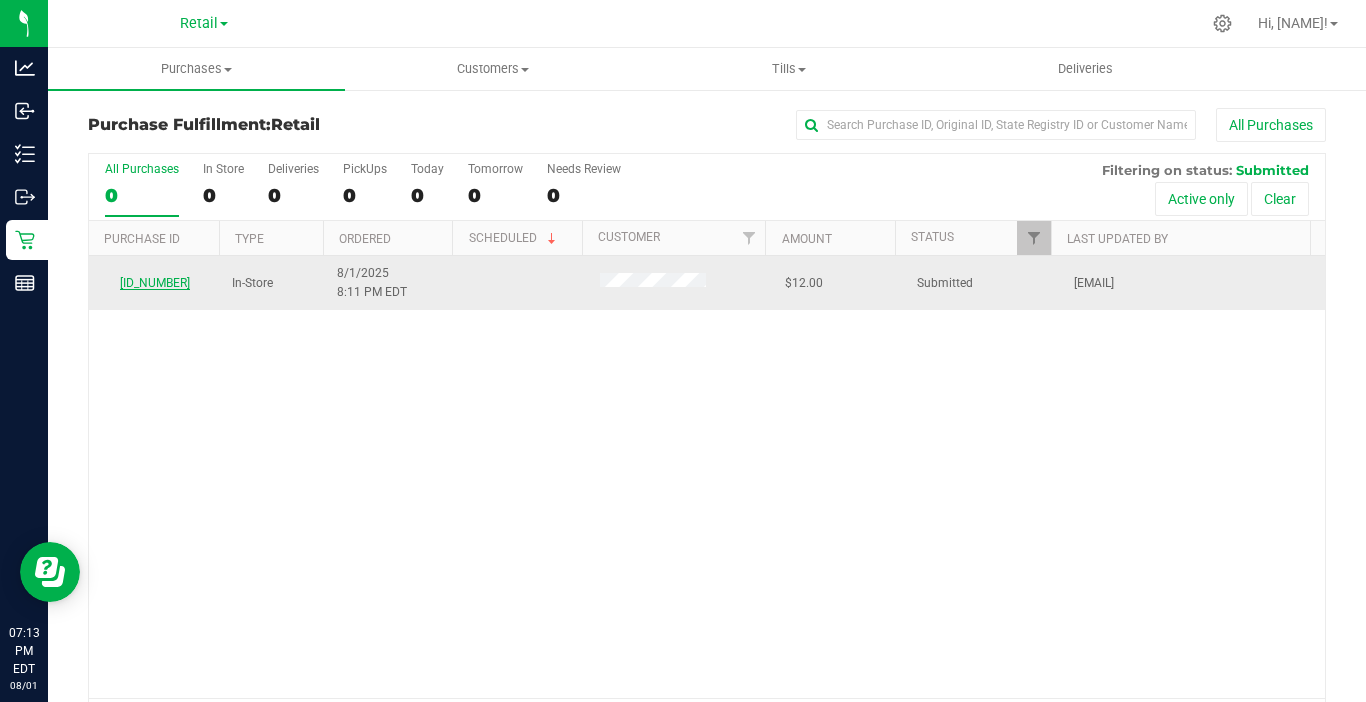 click on "[ID_NUMBER]" at bounding box center (155, 283) 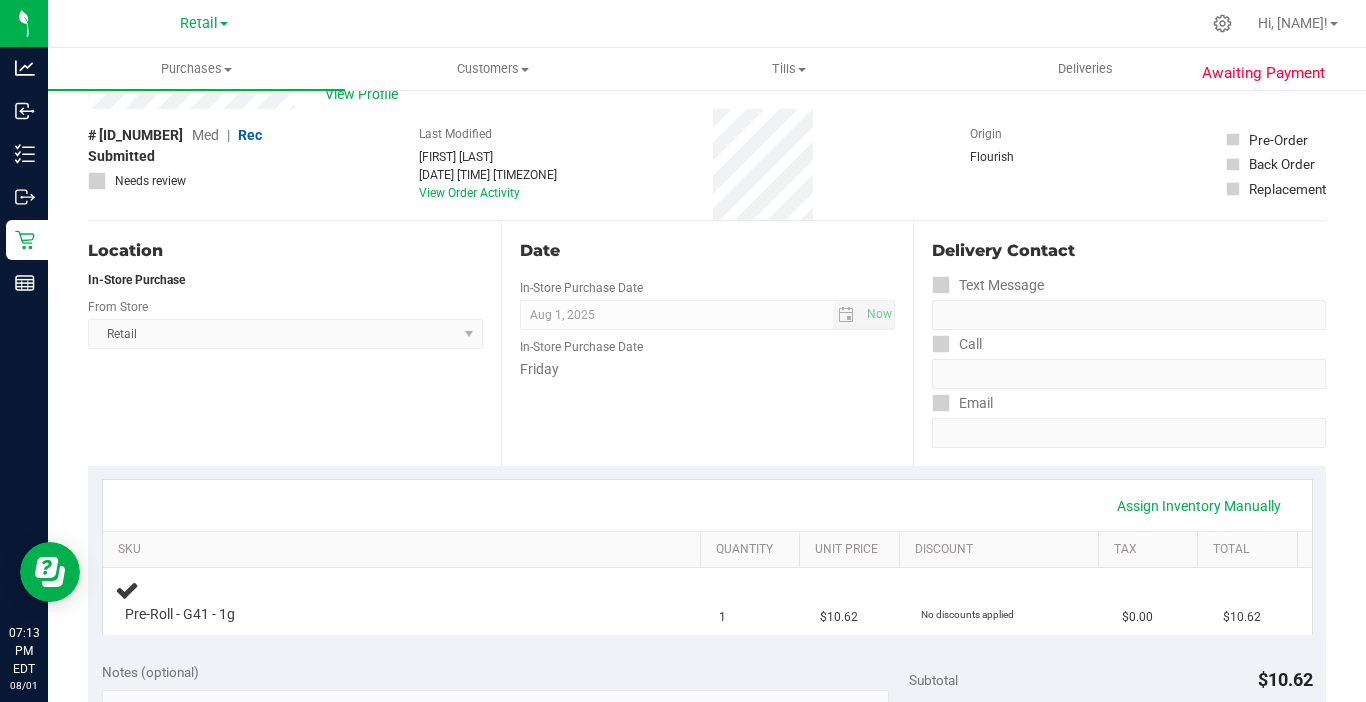 scroll, scrollTop: 100, scrollLeft: 0, axis: vertical 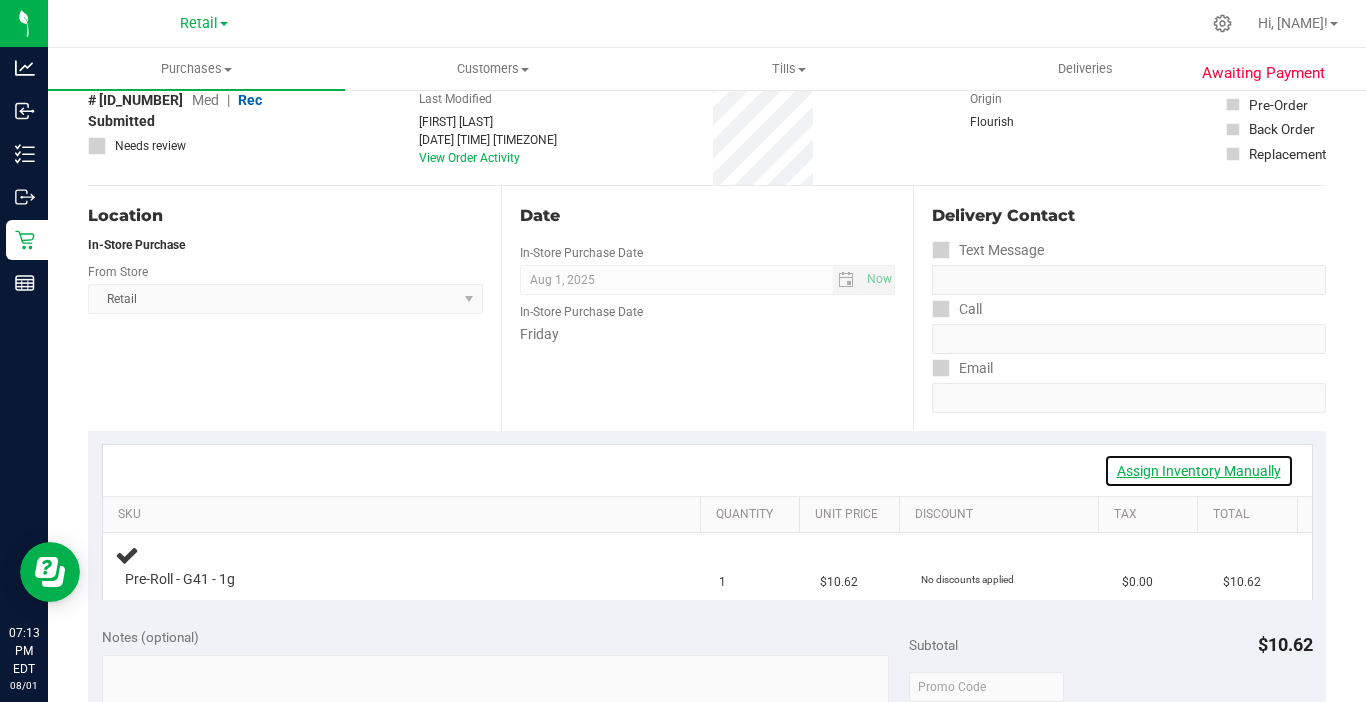 click on "Assign Inventory Manually" at bounding box center [1199, 471] 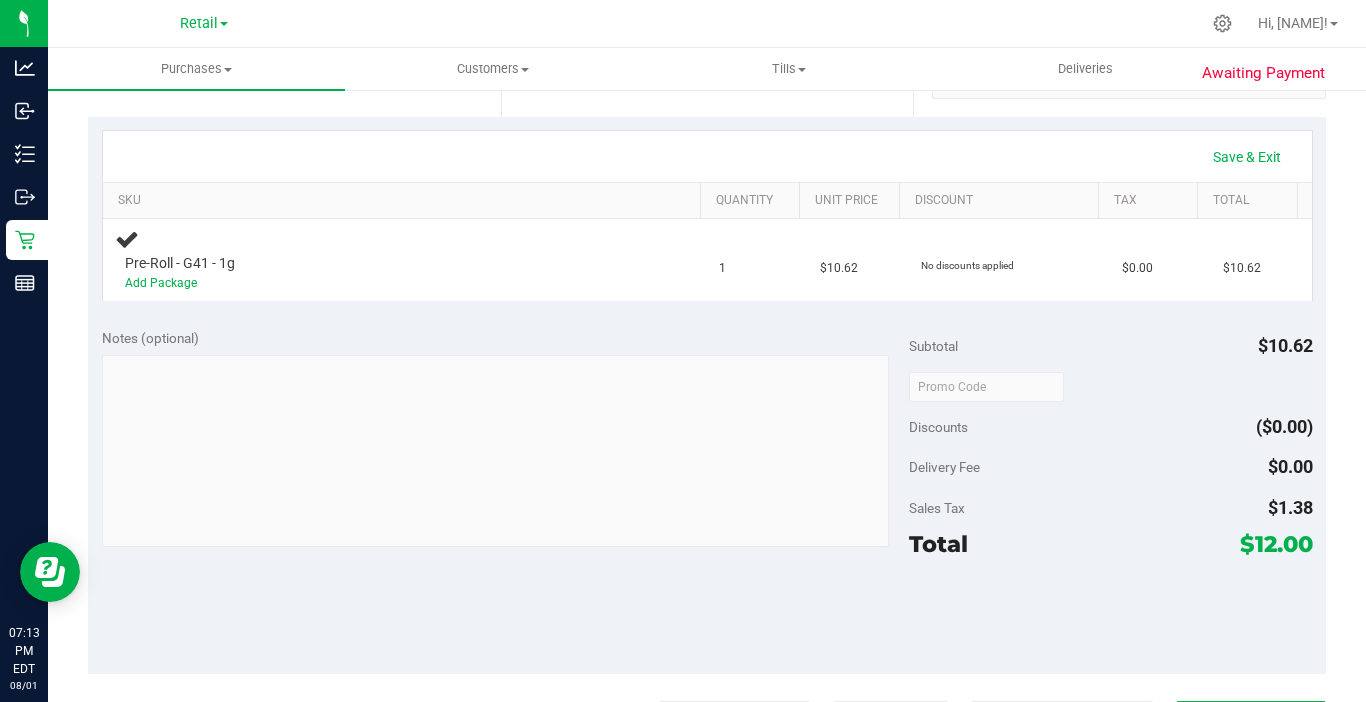 scroll, scrollTop: 400, scrollLeft: 0, axis: vertical 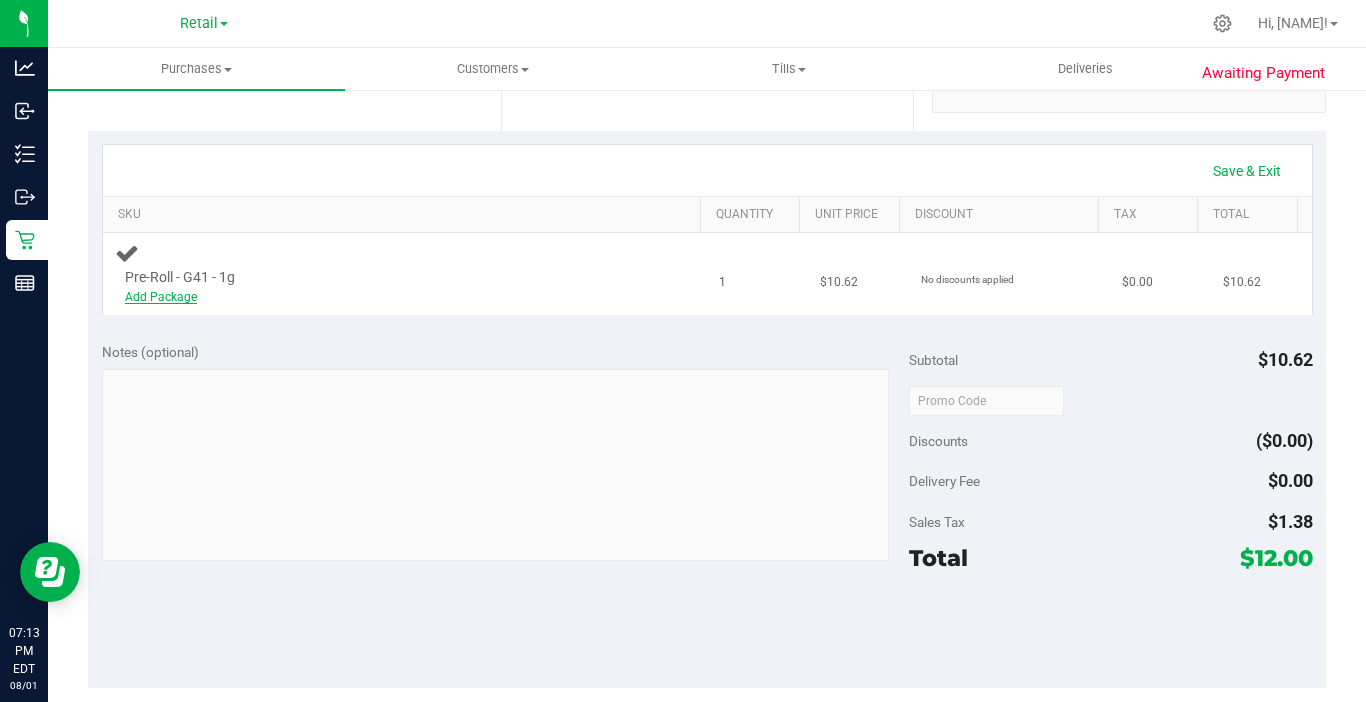 click on "Add Package" at bounding box center [161, 297] 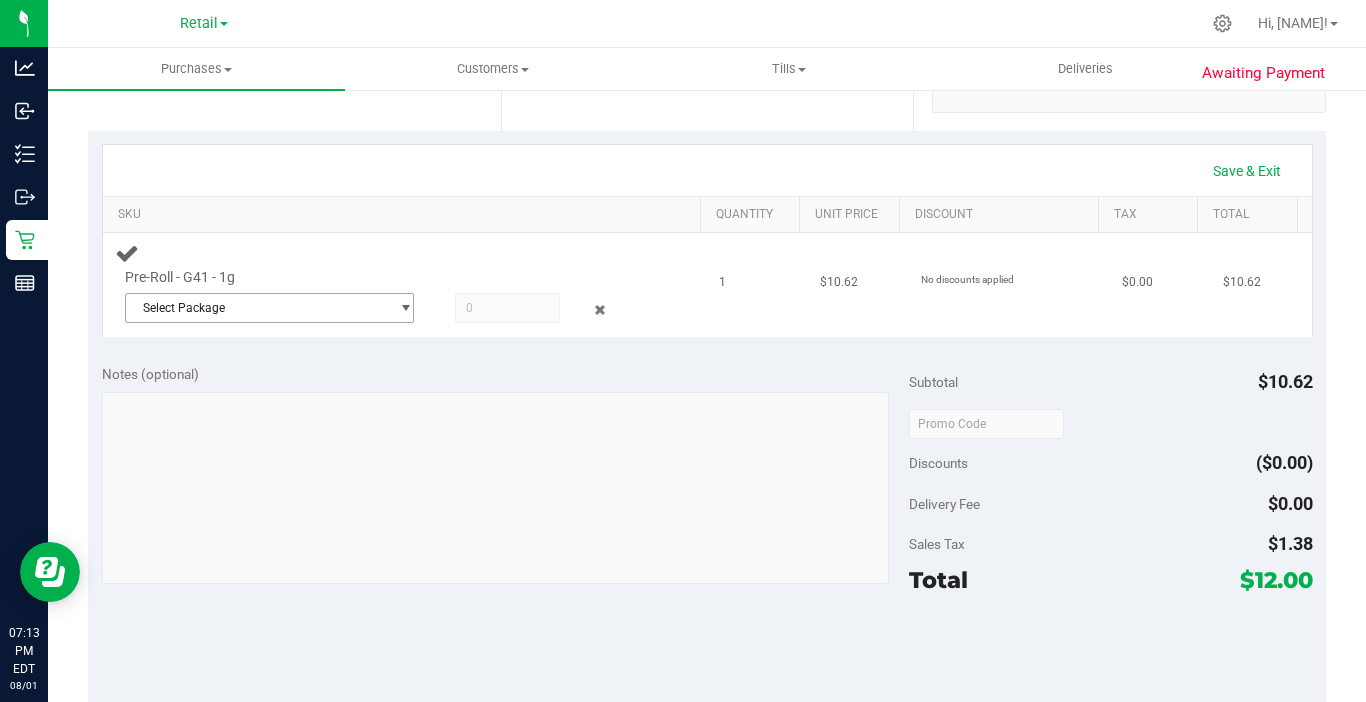 click on "Select Package" at bounding box center (257, 308) 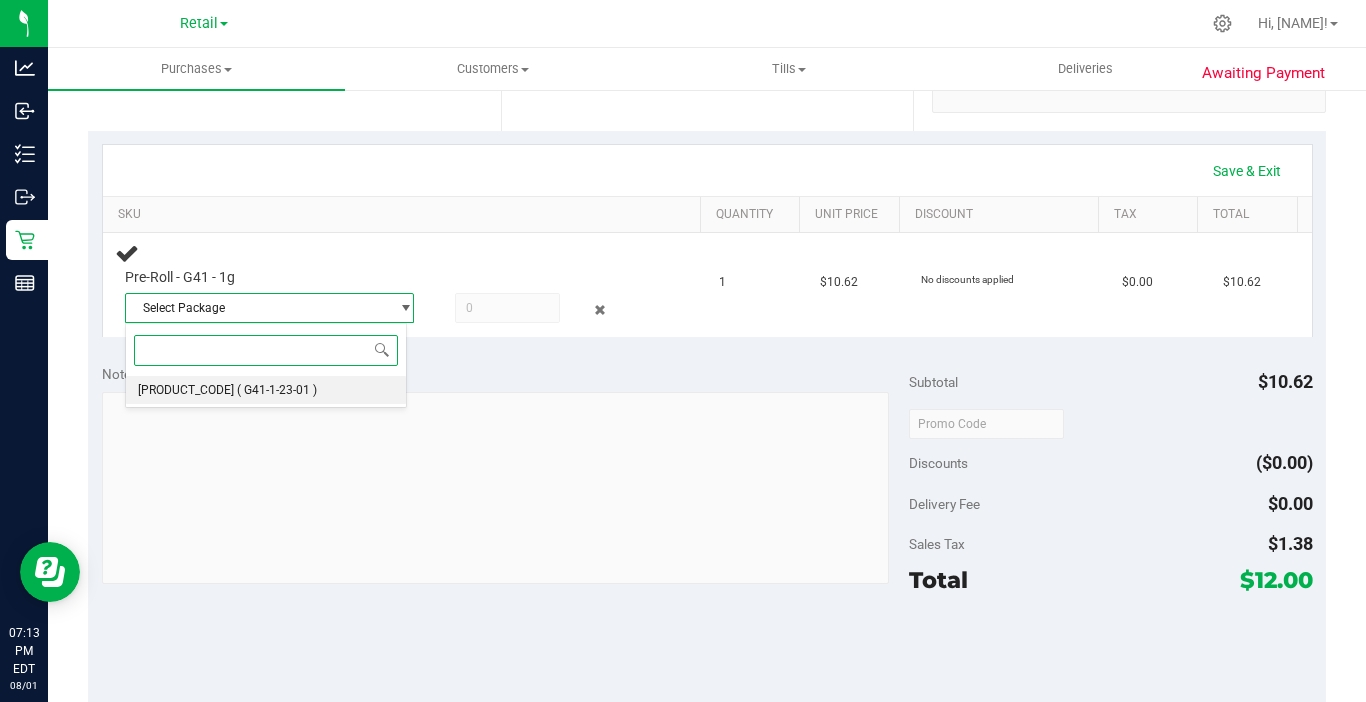 click on "[PRODUCT_CODE]
(
[PRODUCT_CODE]
)" at bounding box center (266, 390) 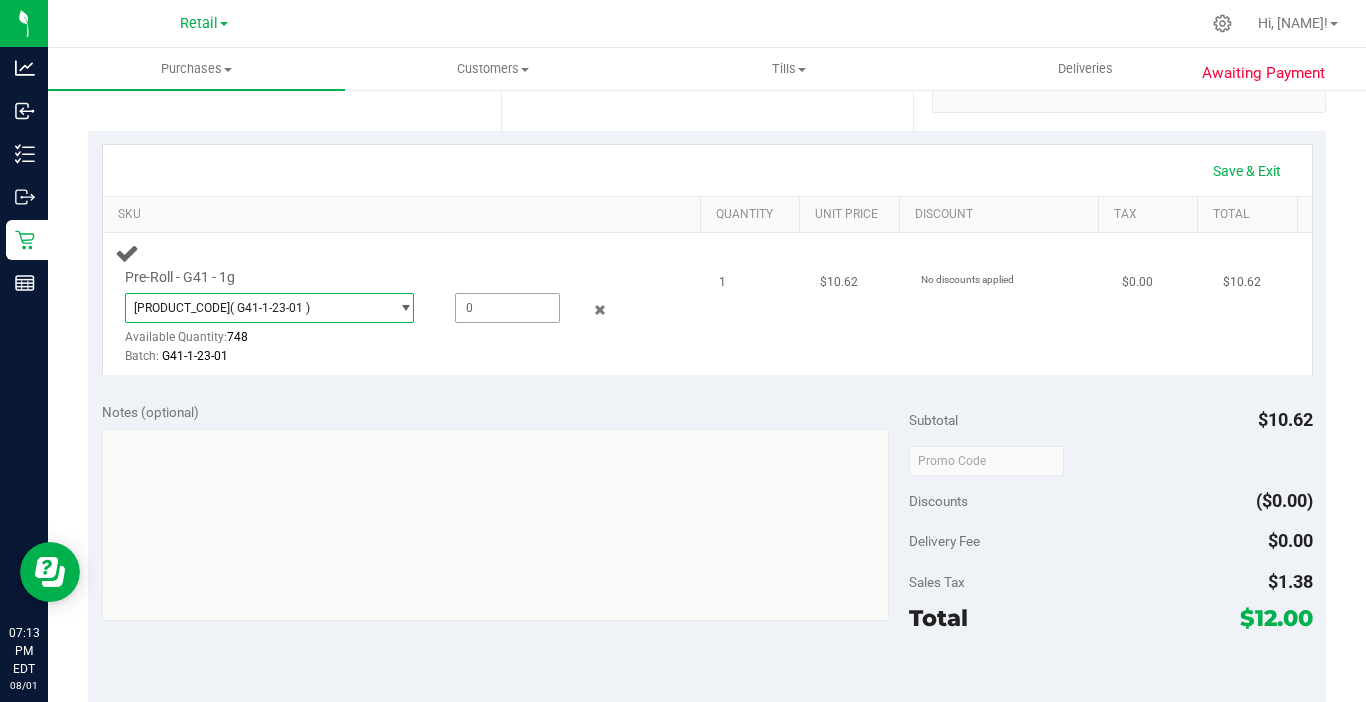 click at bounding box center [507, 308] 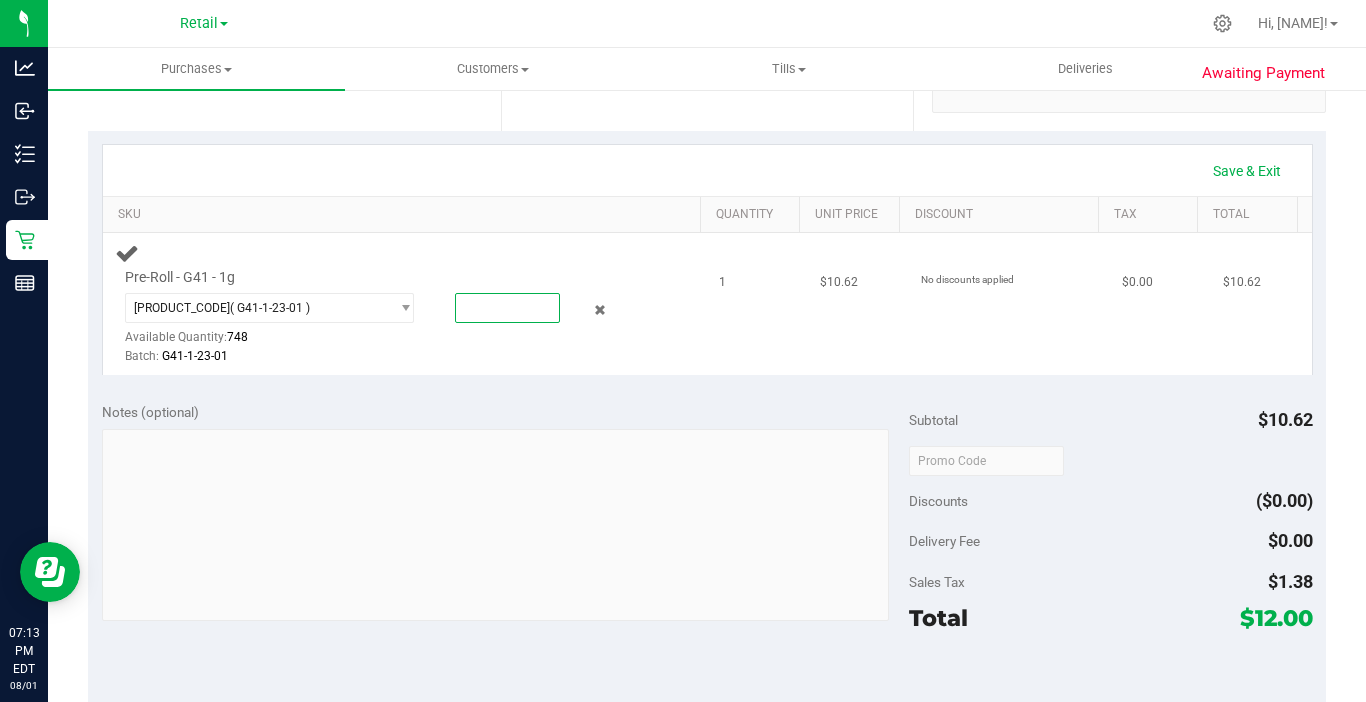 type on "1" 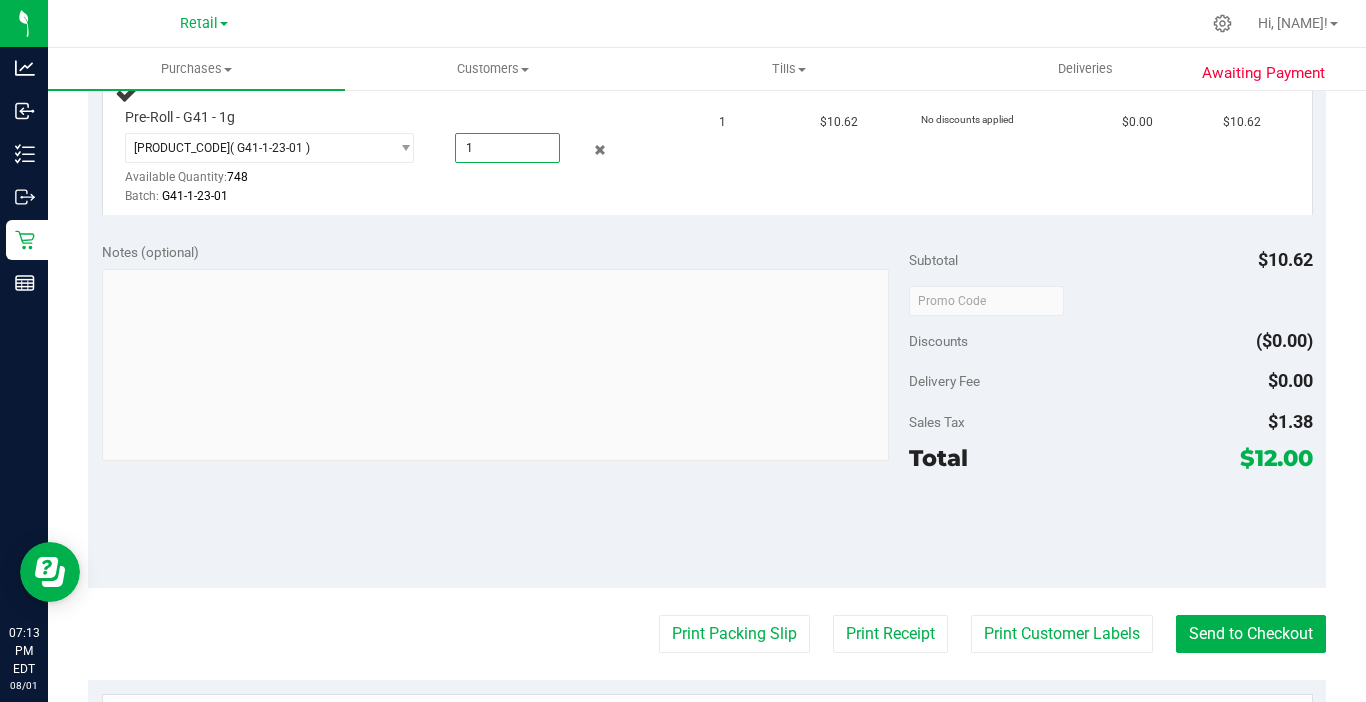 scroll, scrollTop: 900, scrollLeft: 0, axis: vertical 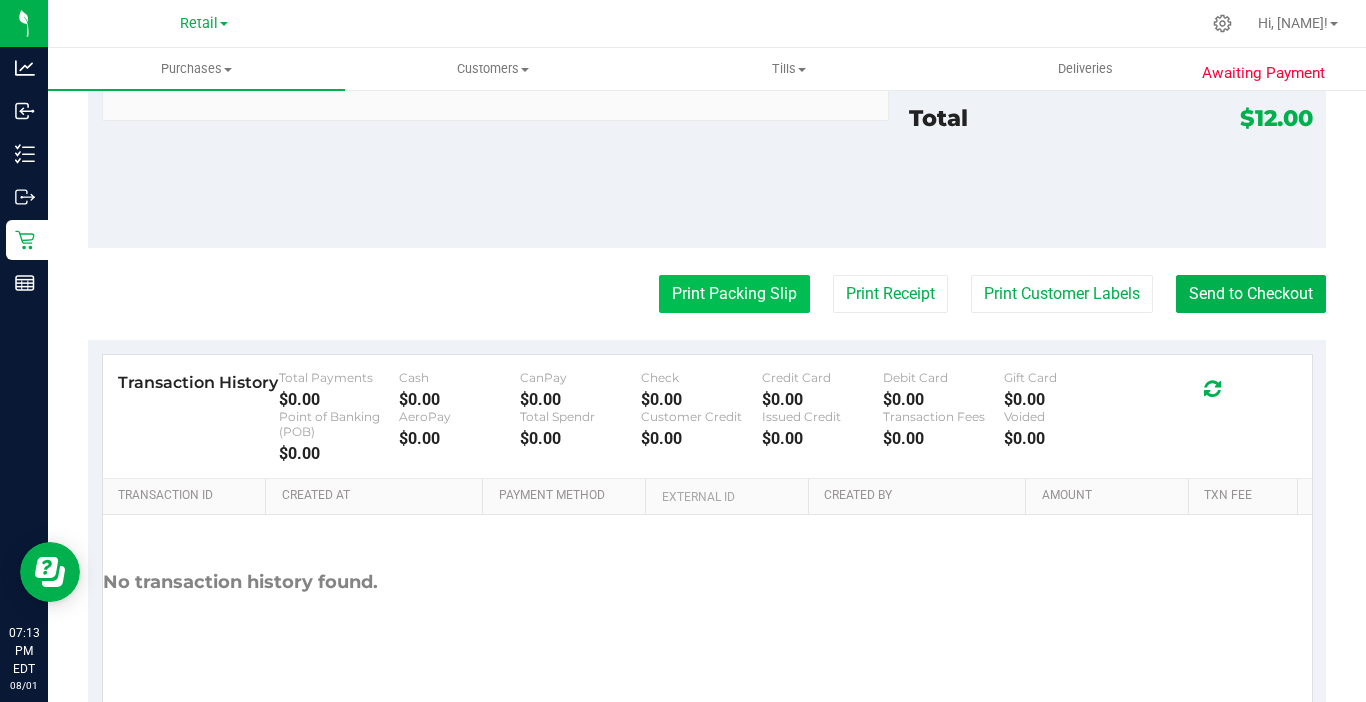 type on "1.0000" 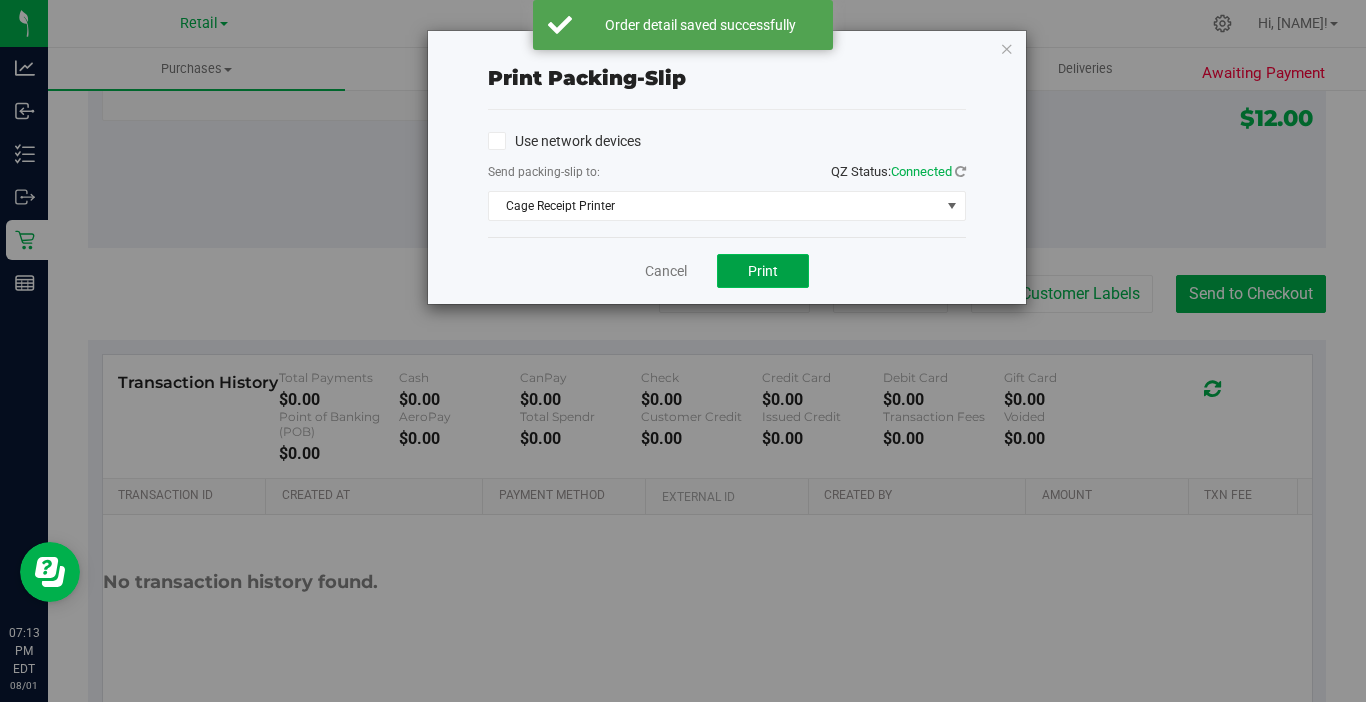 click on "Print" at bounding box center (763, 271) 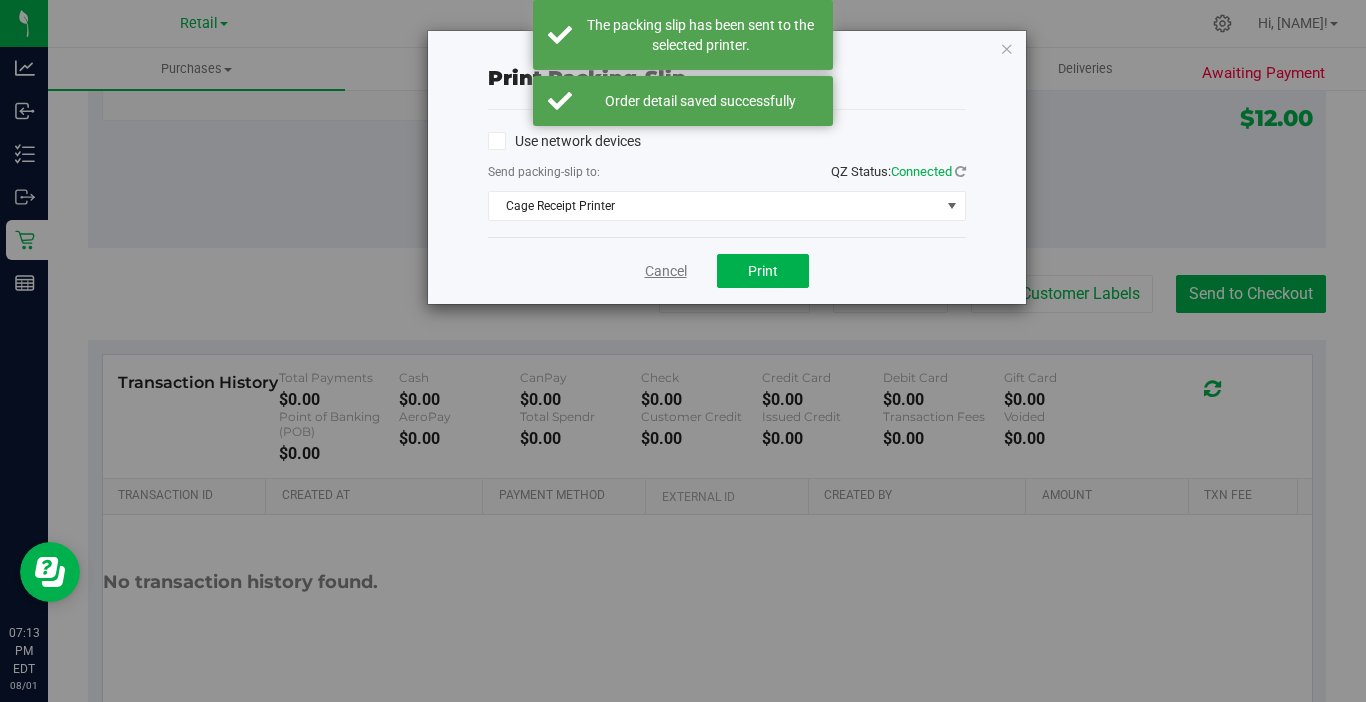 click on "Cancel" at bounding box center [666, 271] 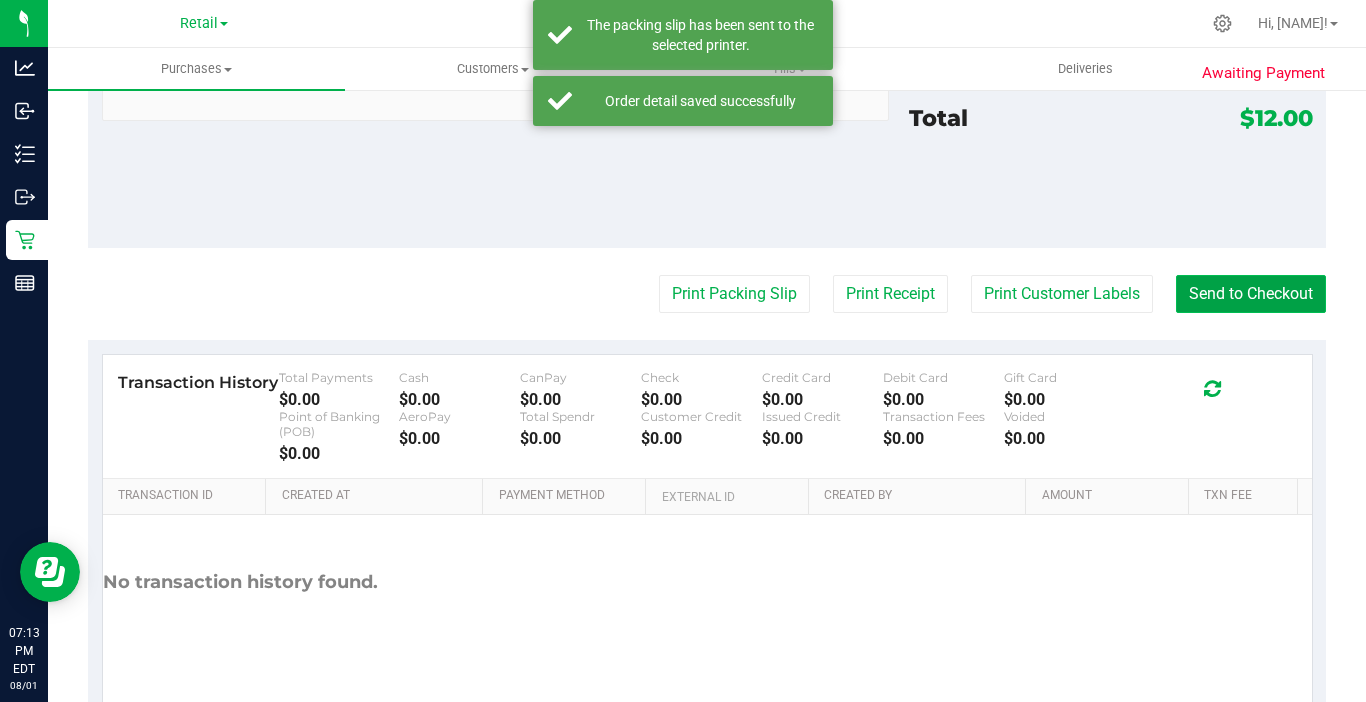 click on "Send to Checkout" at bounding box center (1251, 294) 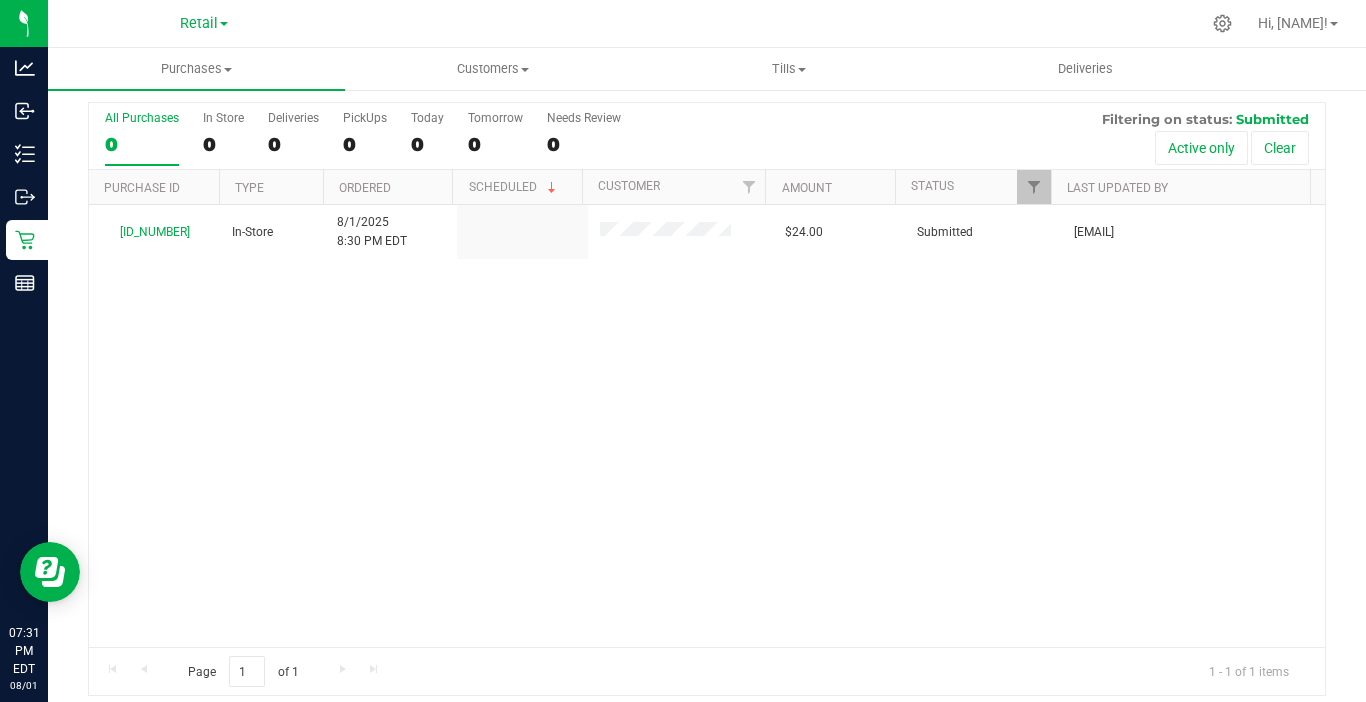 scroll, scrollTop: 65, scrollLeft: 0, axis: vertical 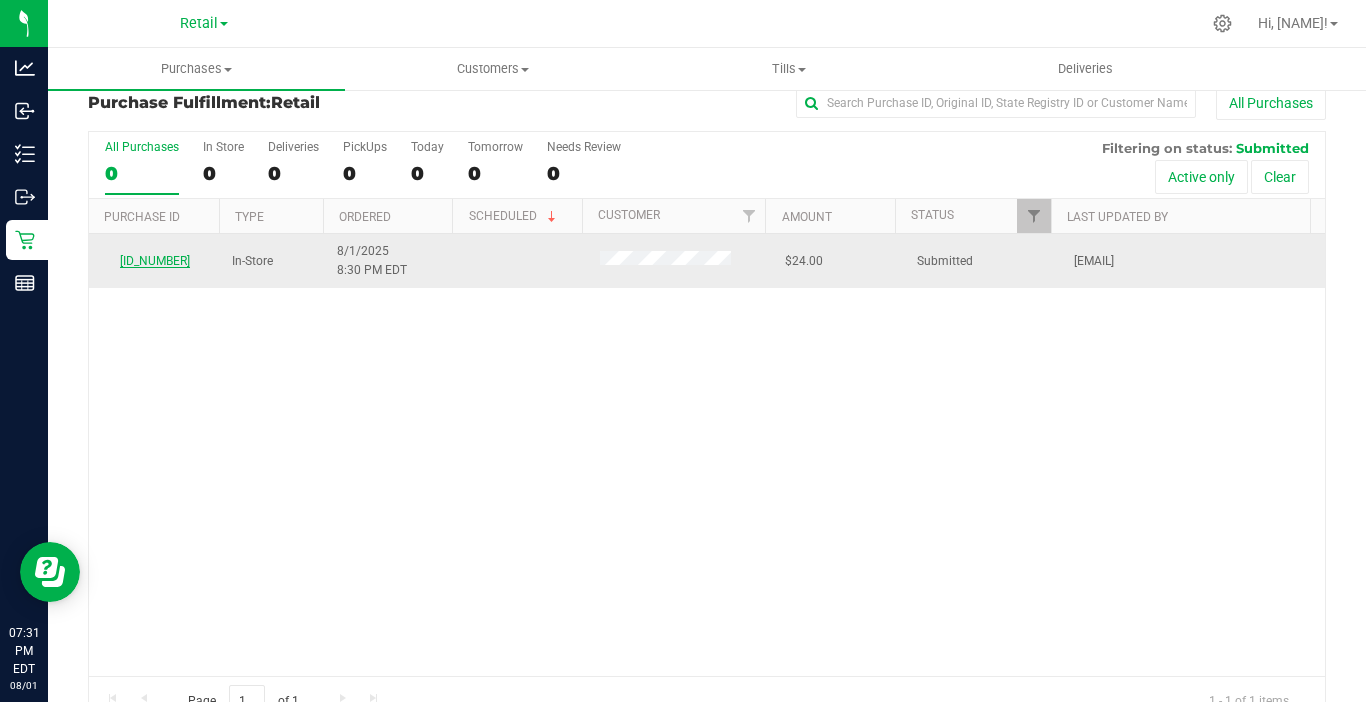 click on "[ID_NUMBER]" at bounding box center [155, 261] 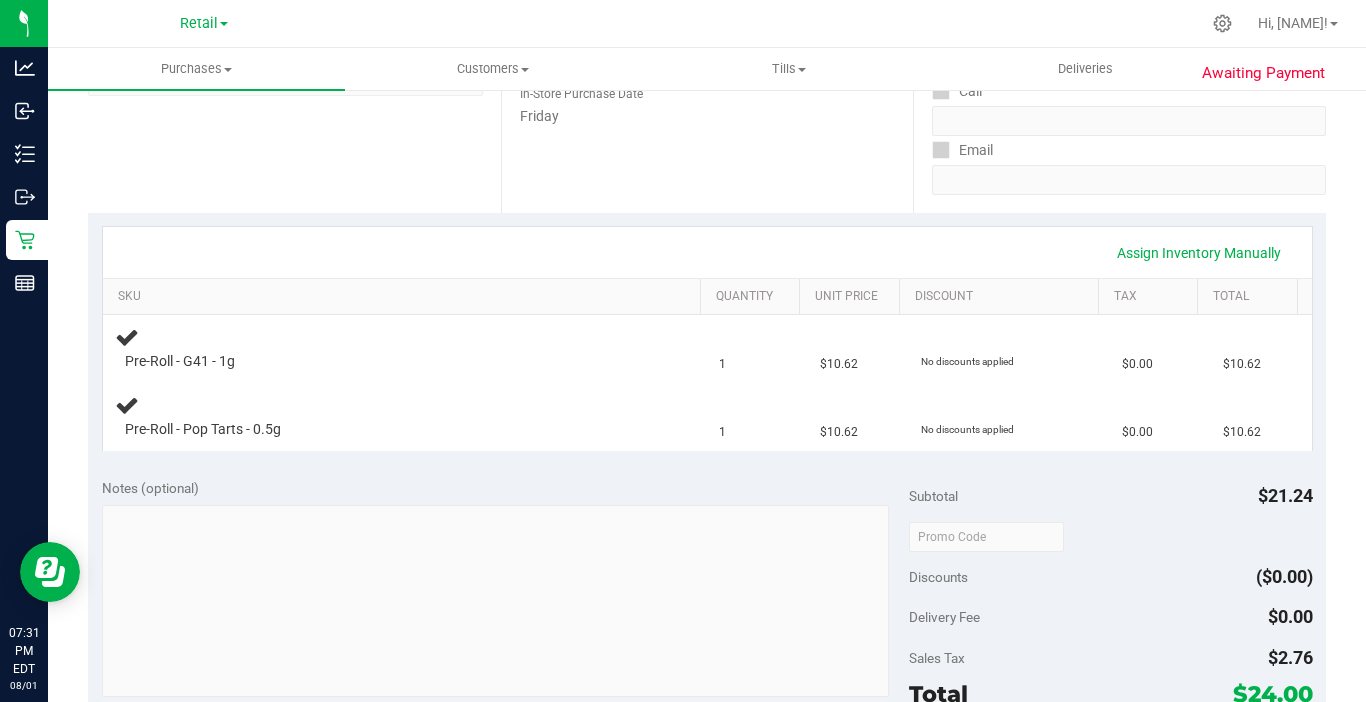 scroll, scrollTop: 322, scrollLeft: 0, axis: vertical 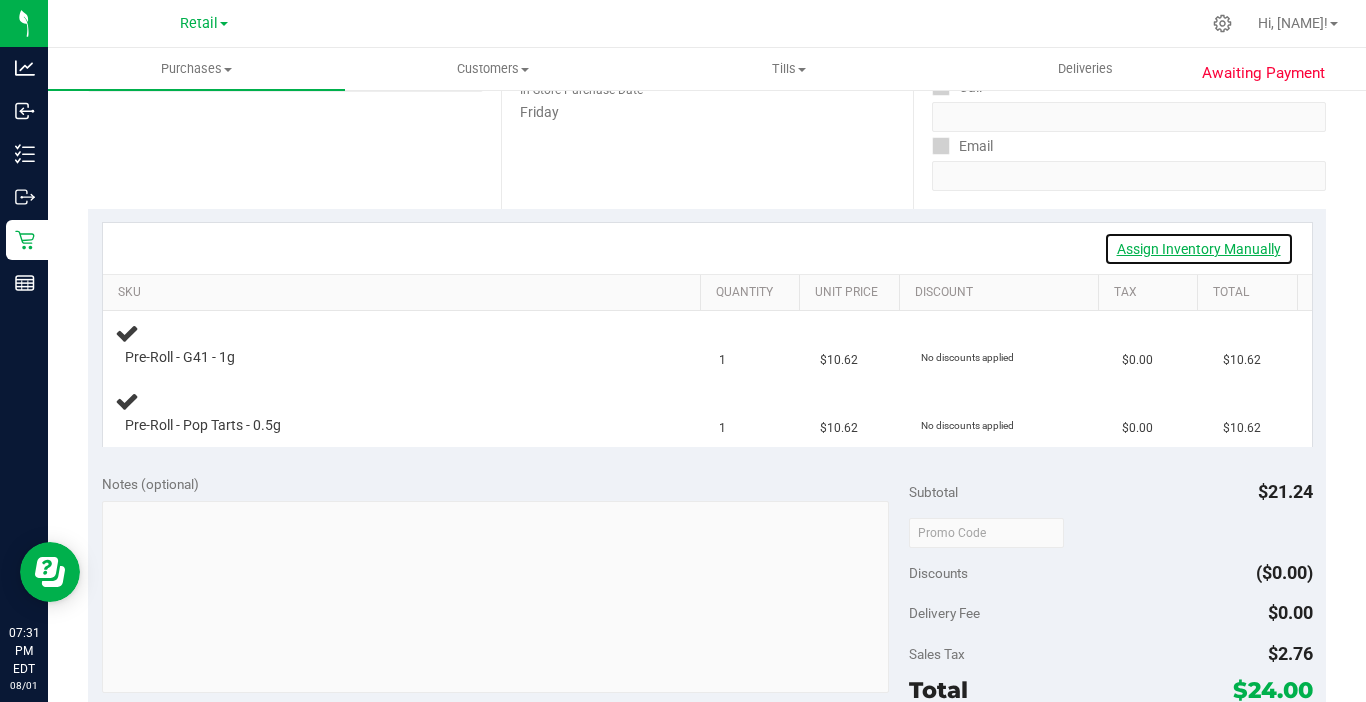 drag, startPoint x: 1198, startPoint y: 248, endPoint x: 1170, endPoint y: 229, distance: 33.83785 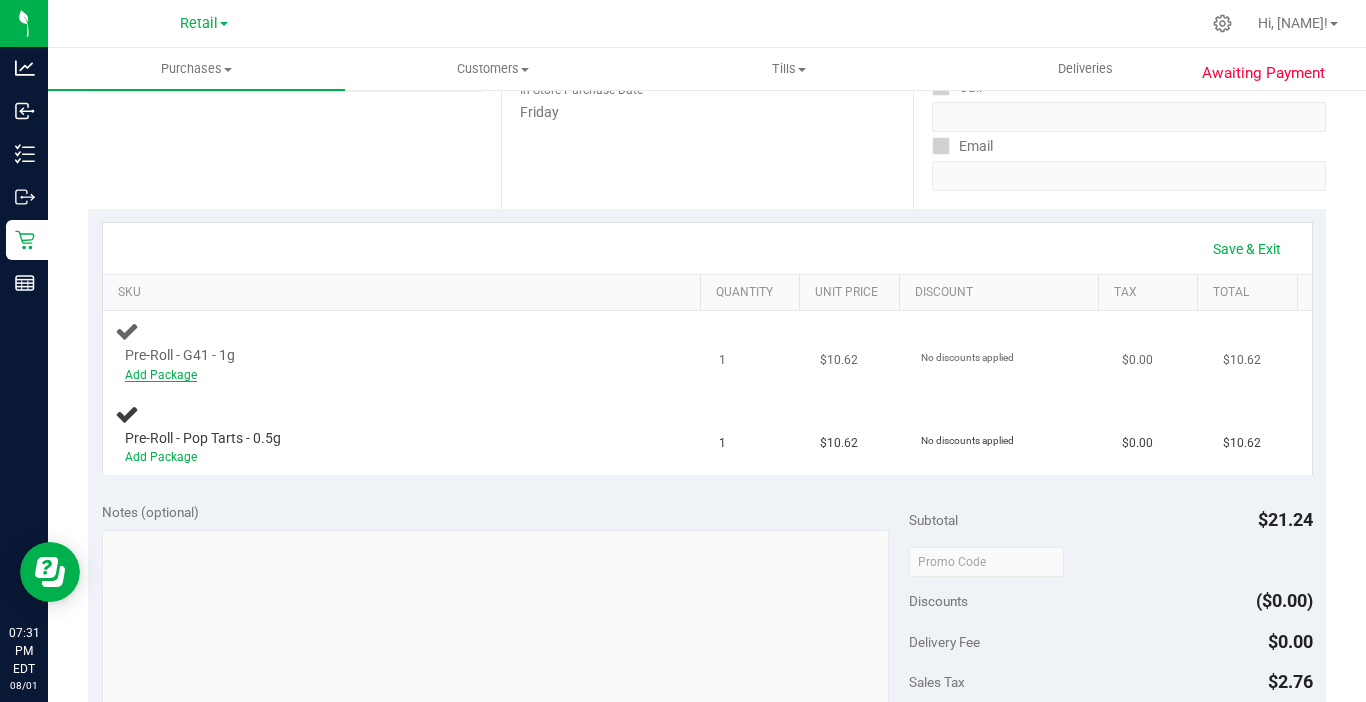 click on "Add Package" at bounding box center [161, 375] 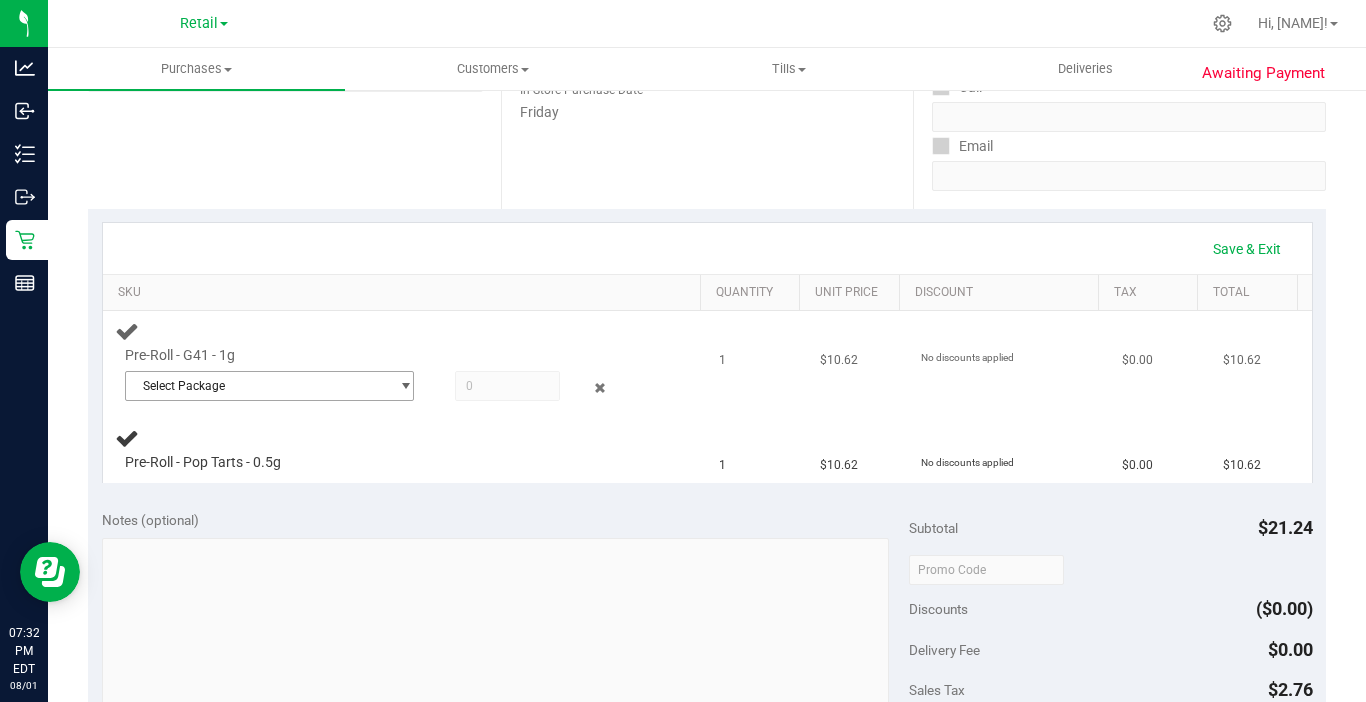 click on "Select Package" at bounding box center [257, 386] 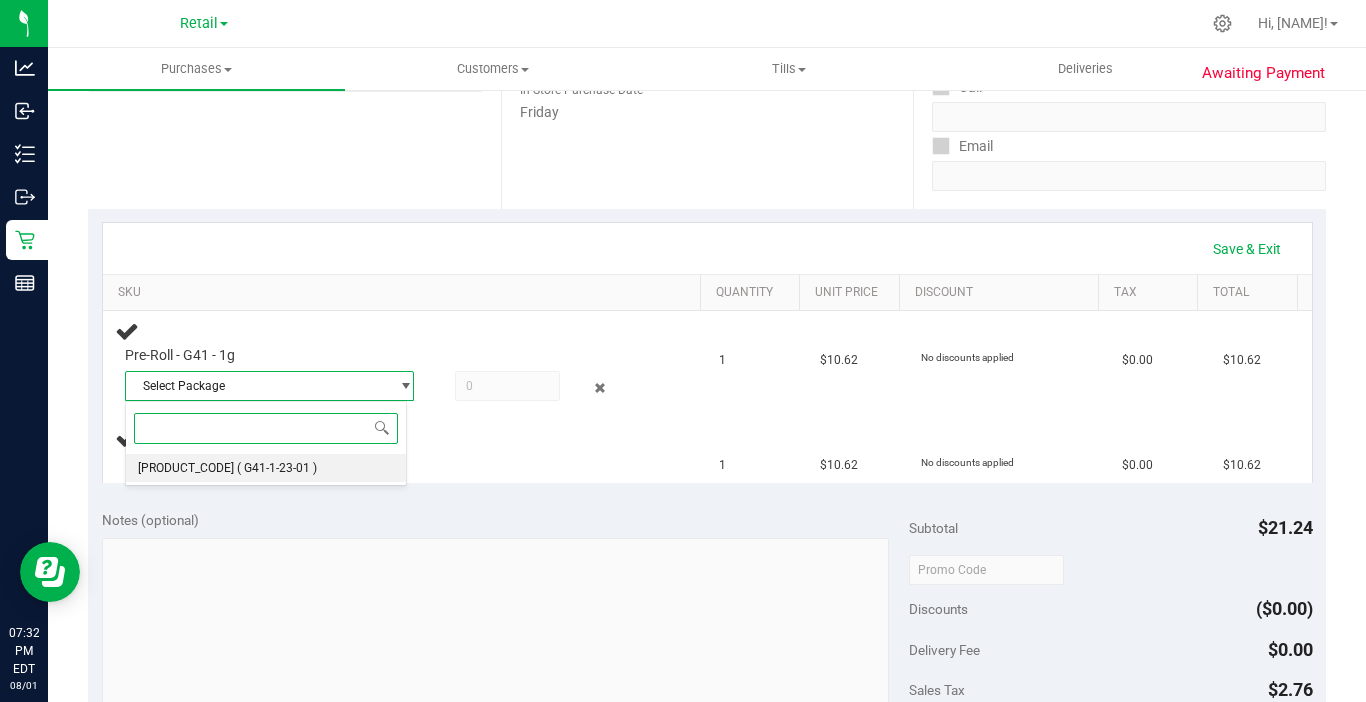 click on "(
G41-1-23-01
)" at bounding box center (277, 468) 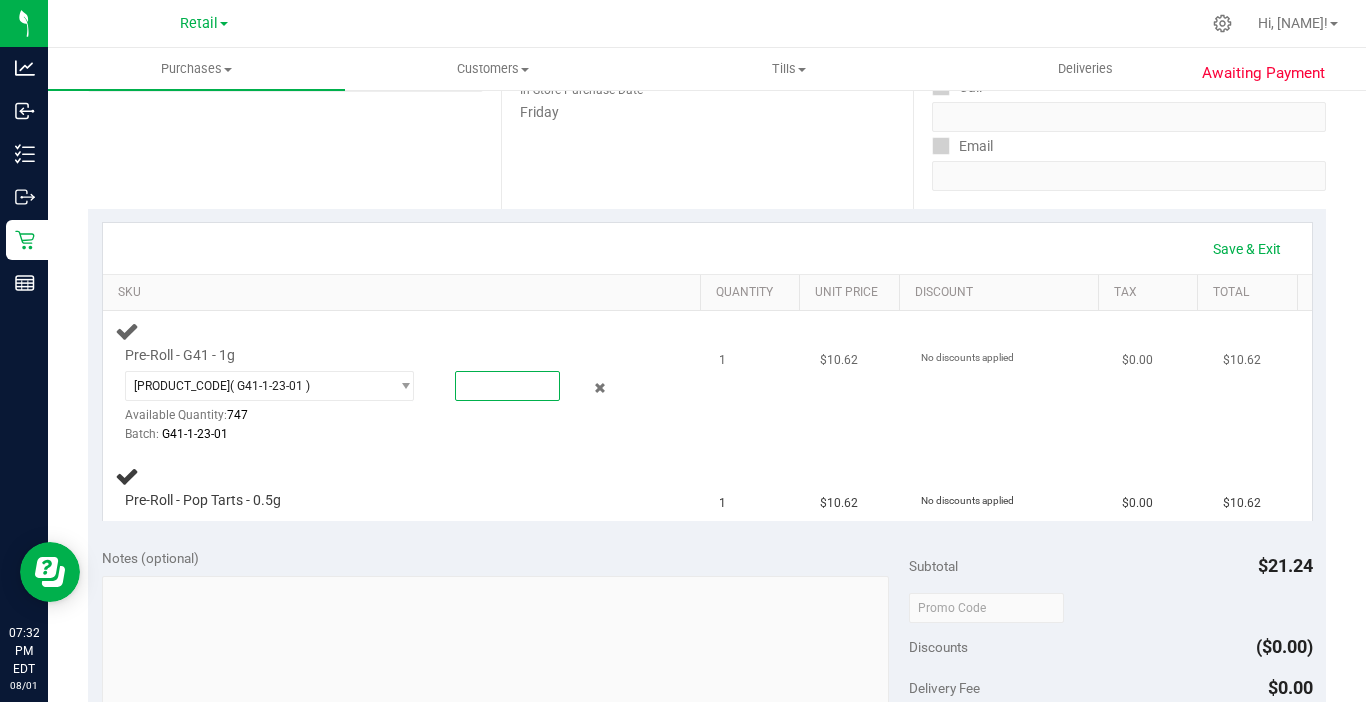 click at bounding box center [507, 386] 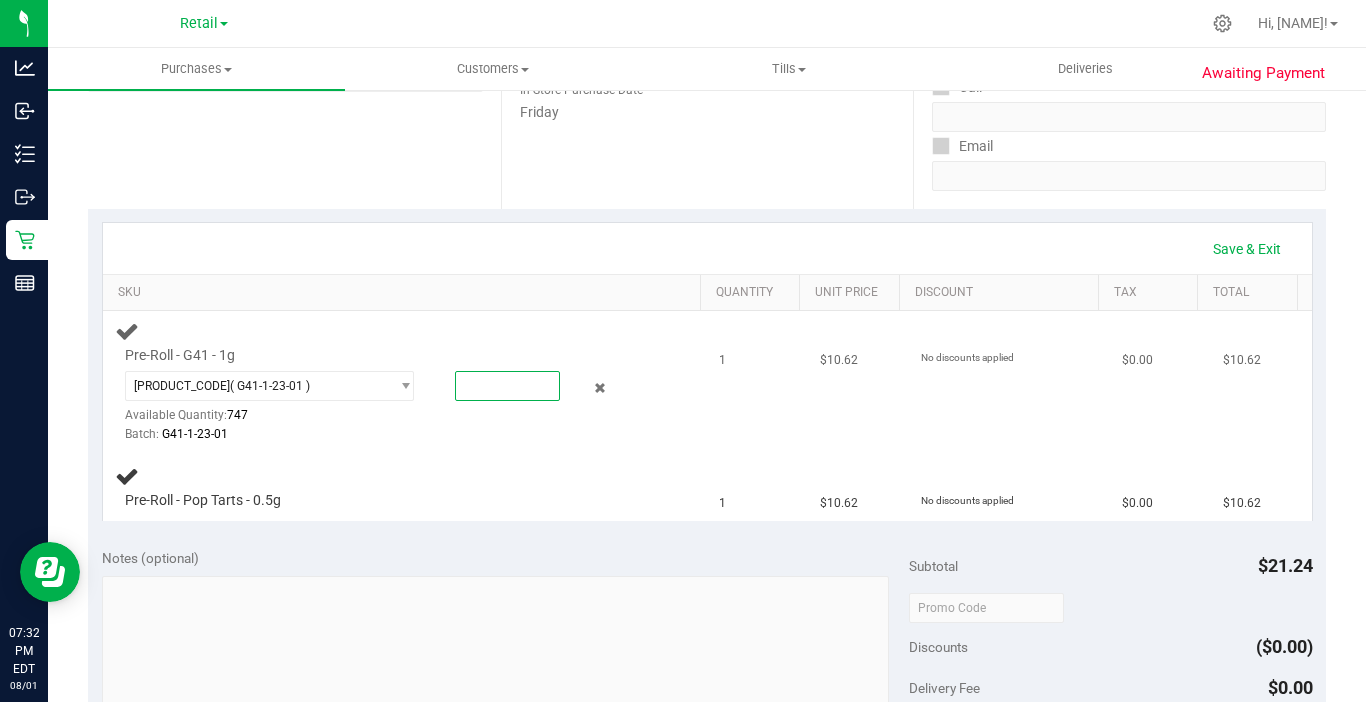 type on "1" 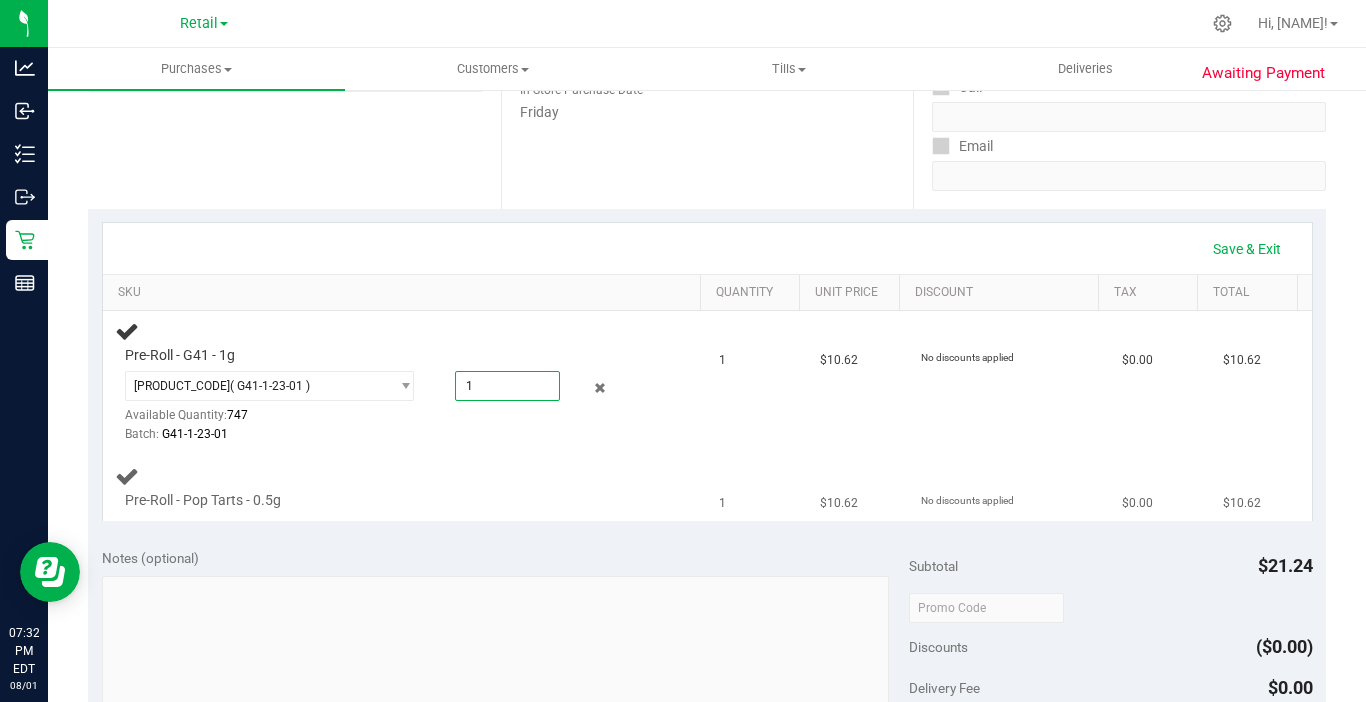 type on "1.0000" 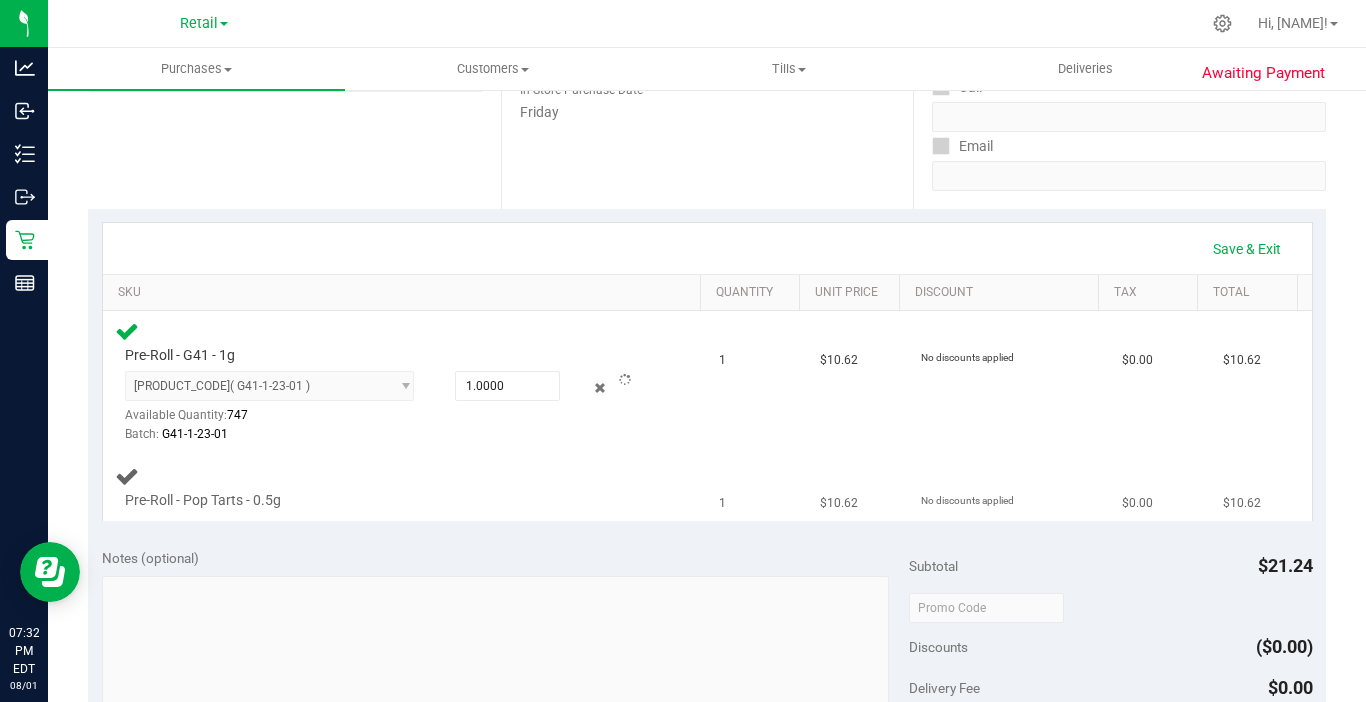 click at bounding box center (386, 510) 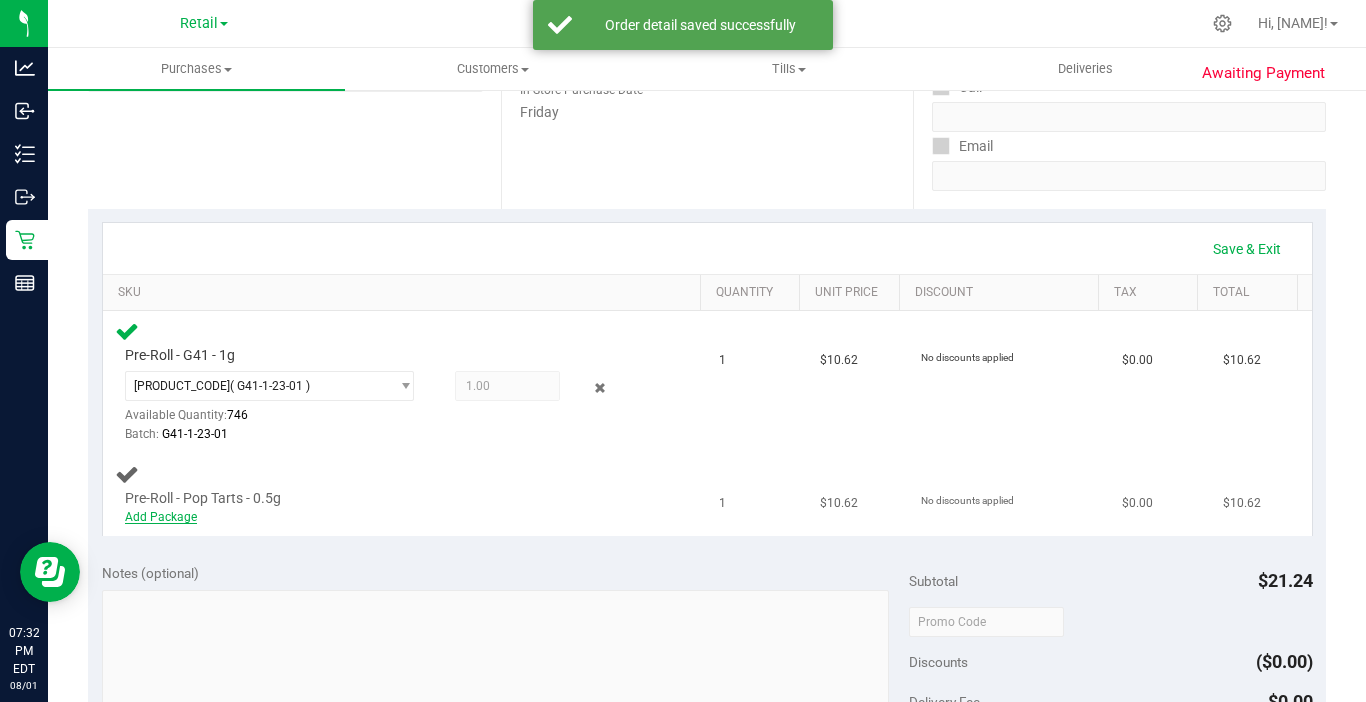 click on "Add Package" at bounding box center (161, 517) 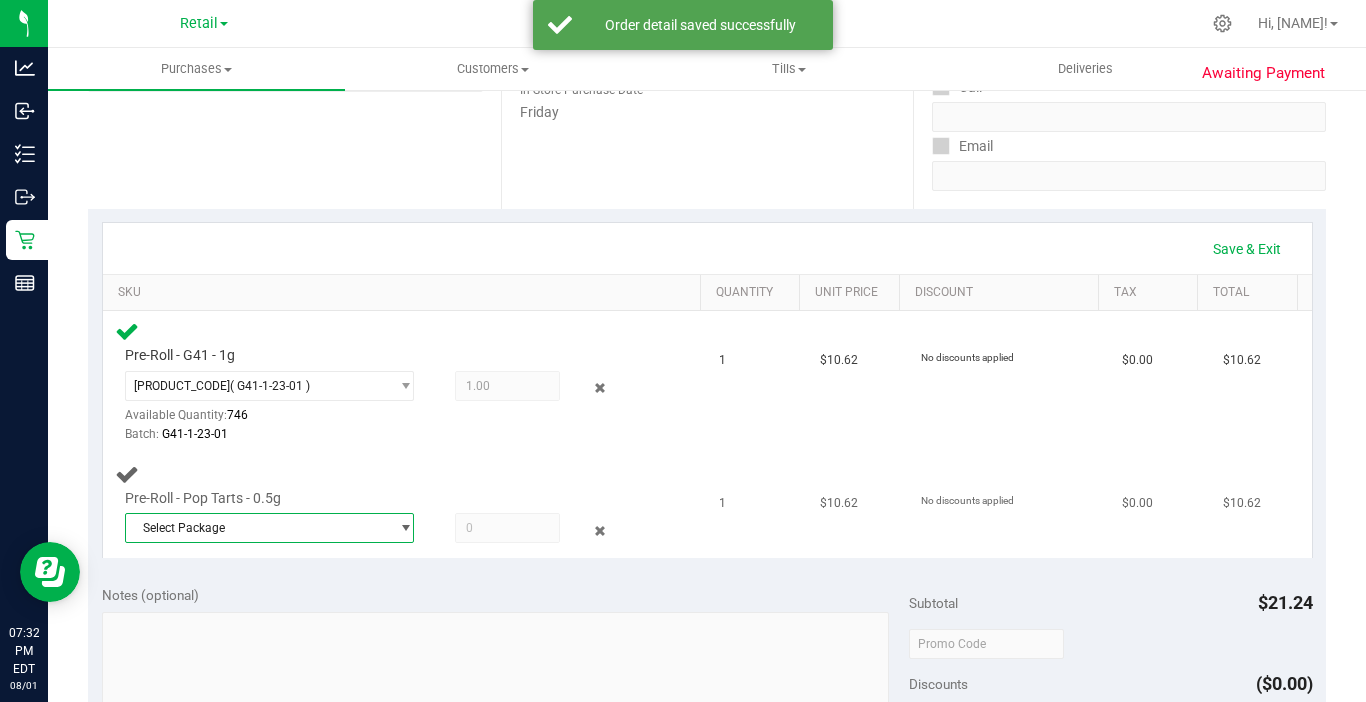click at bounding box center (405, 528) 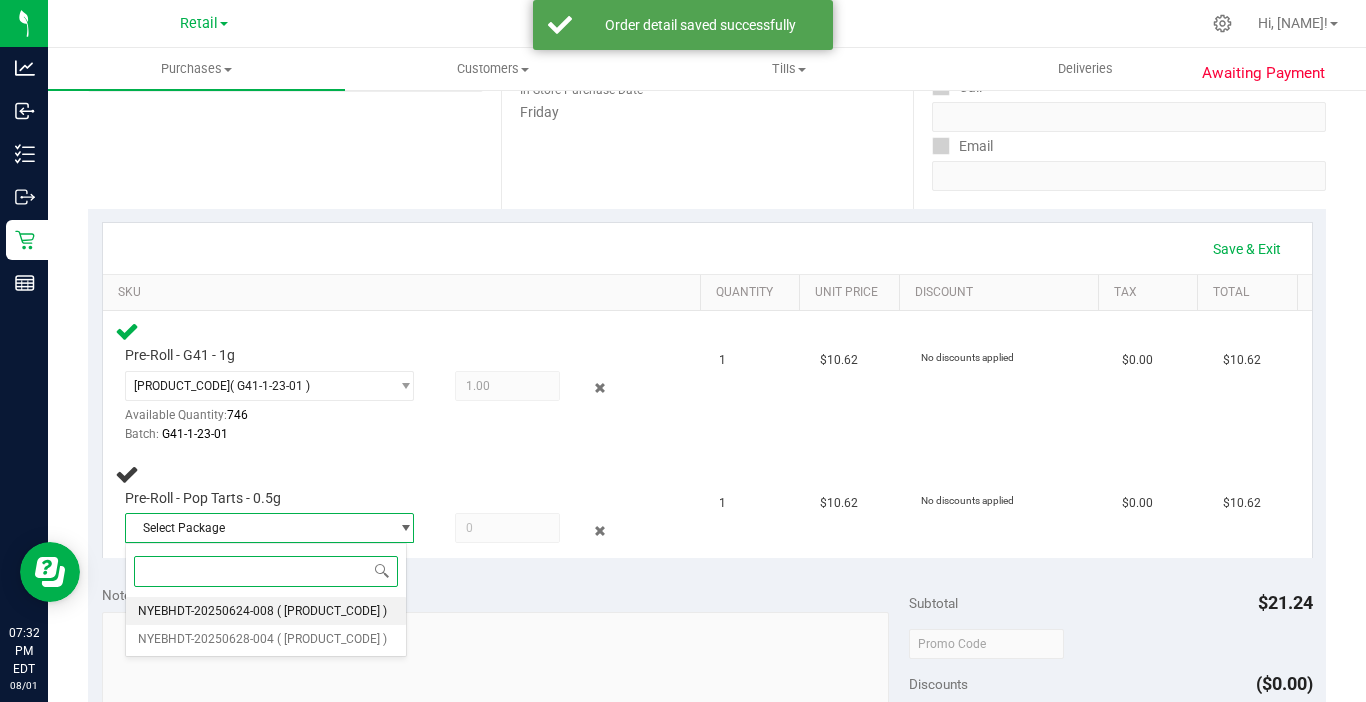 click on "[PRODUCT_CODE]
(
[PRODUCT_CODE]
)" at bounding box center (266, 611) 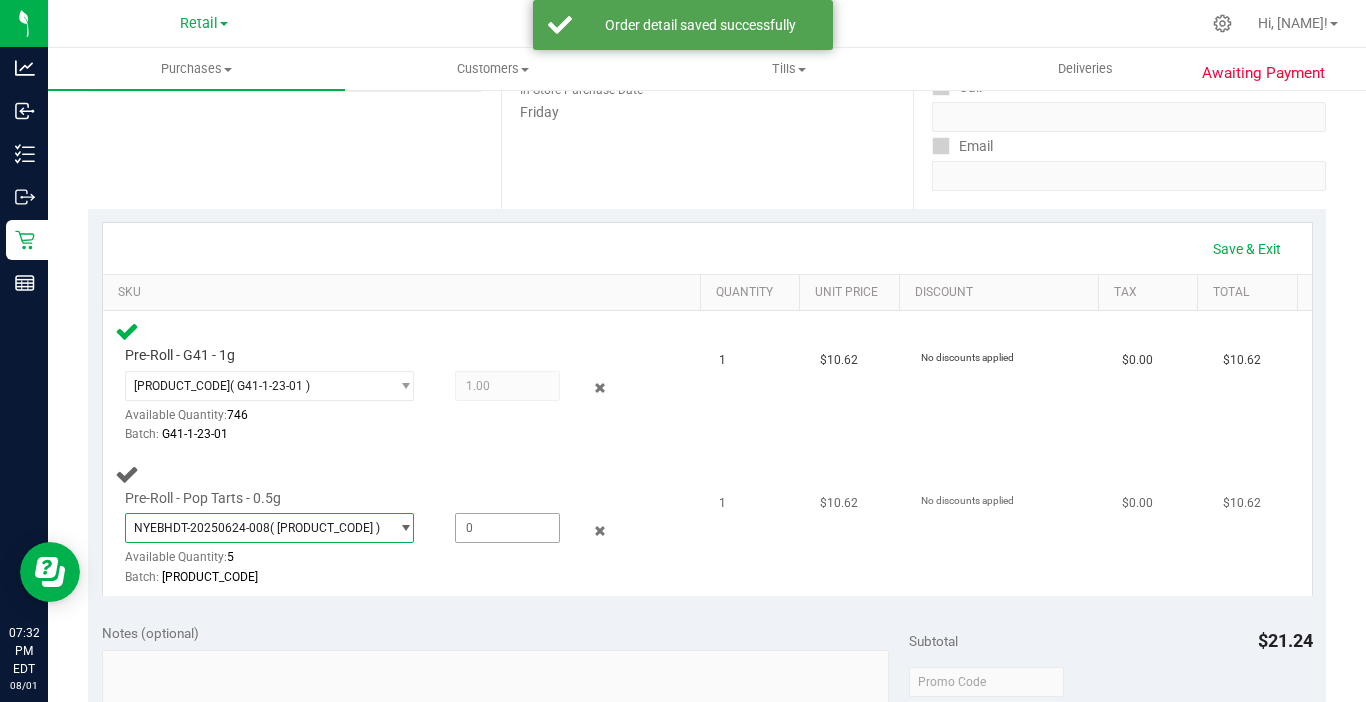 click at bounding box center (507, 528) 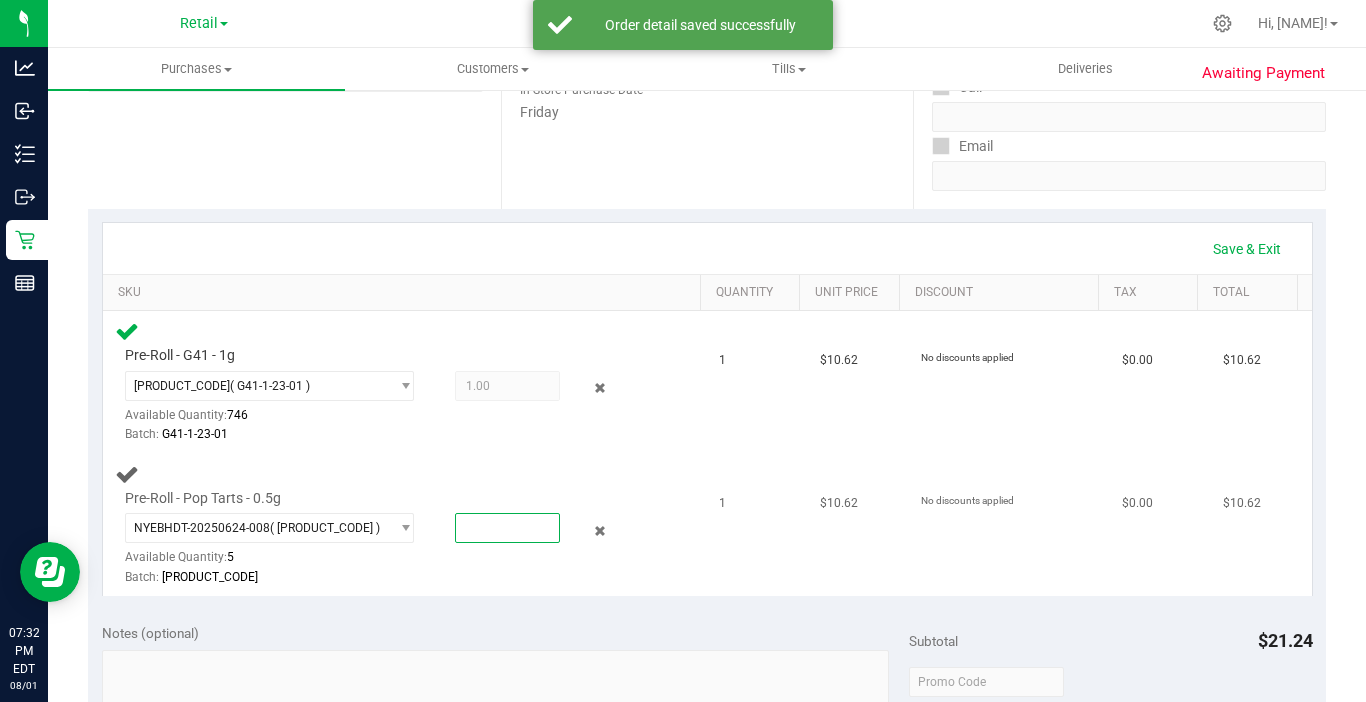 type on "1" 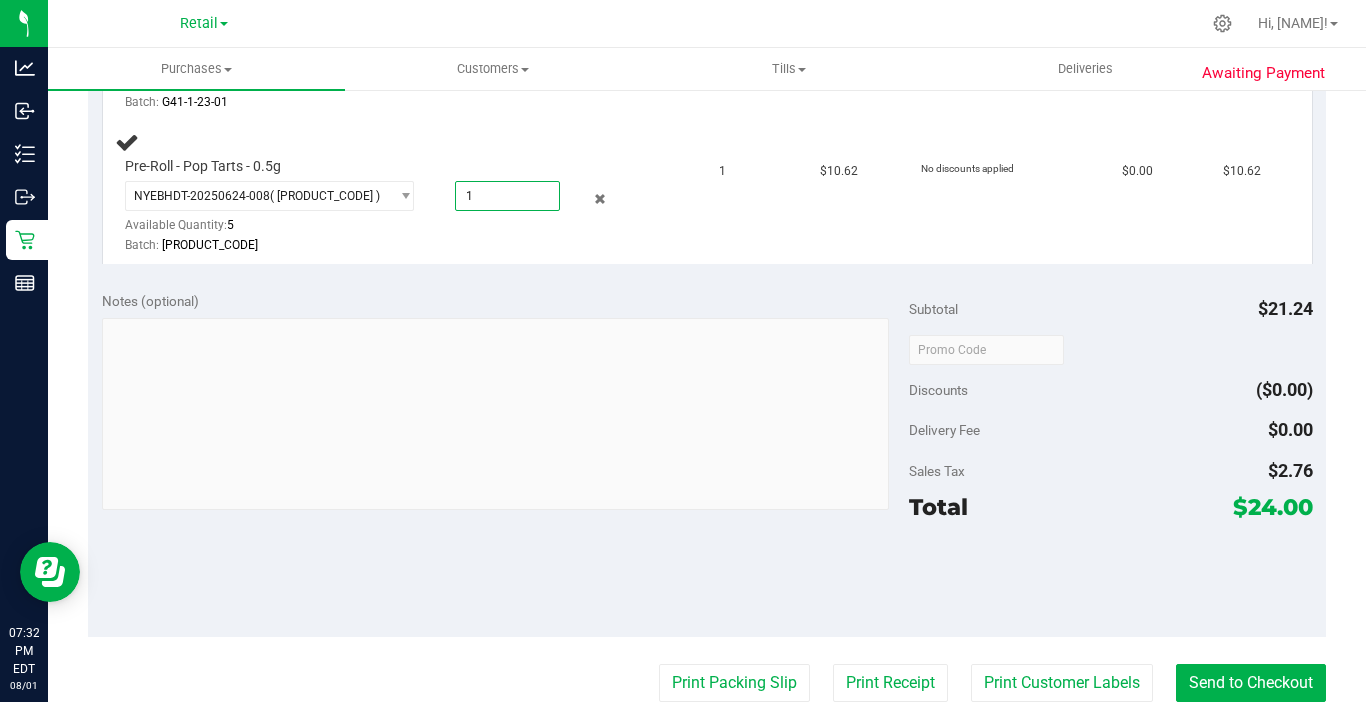 scroll, scrollTop: 822, scrollLeft: 0, axis: vertical 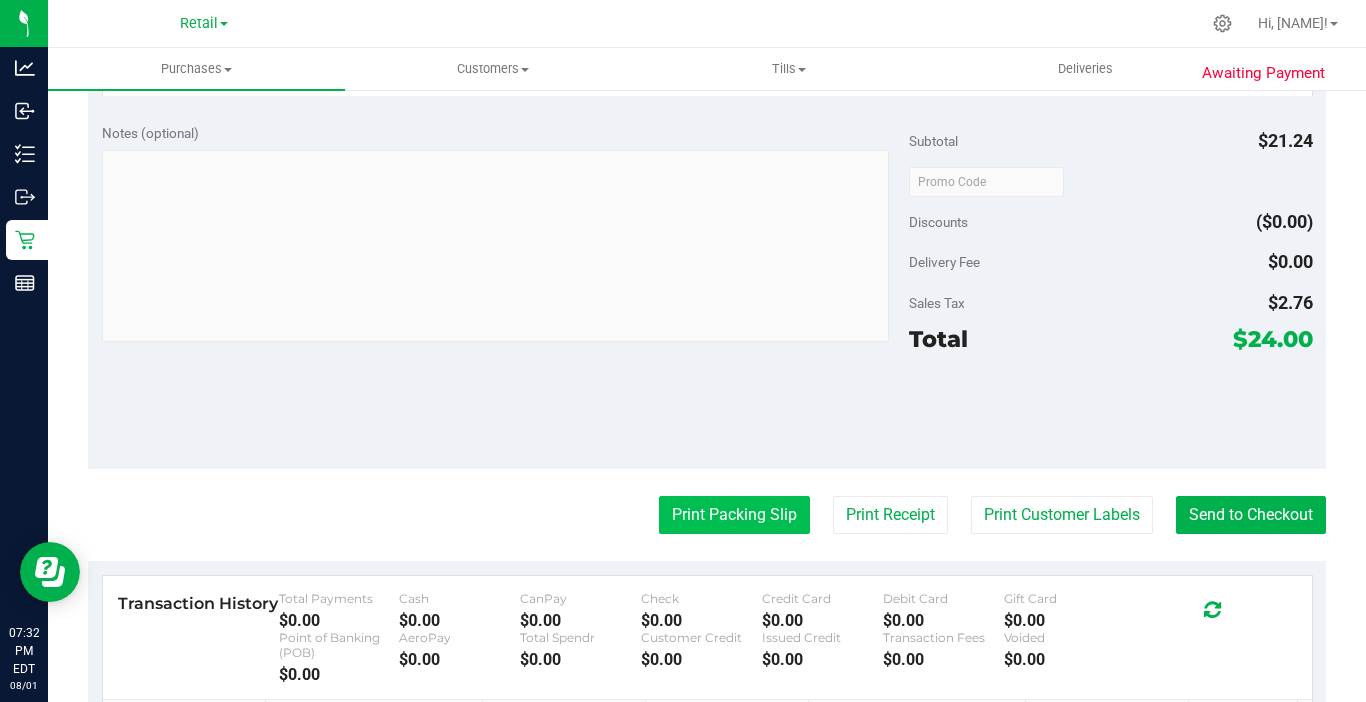 type on "1.0000" 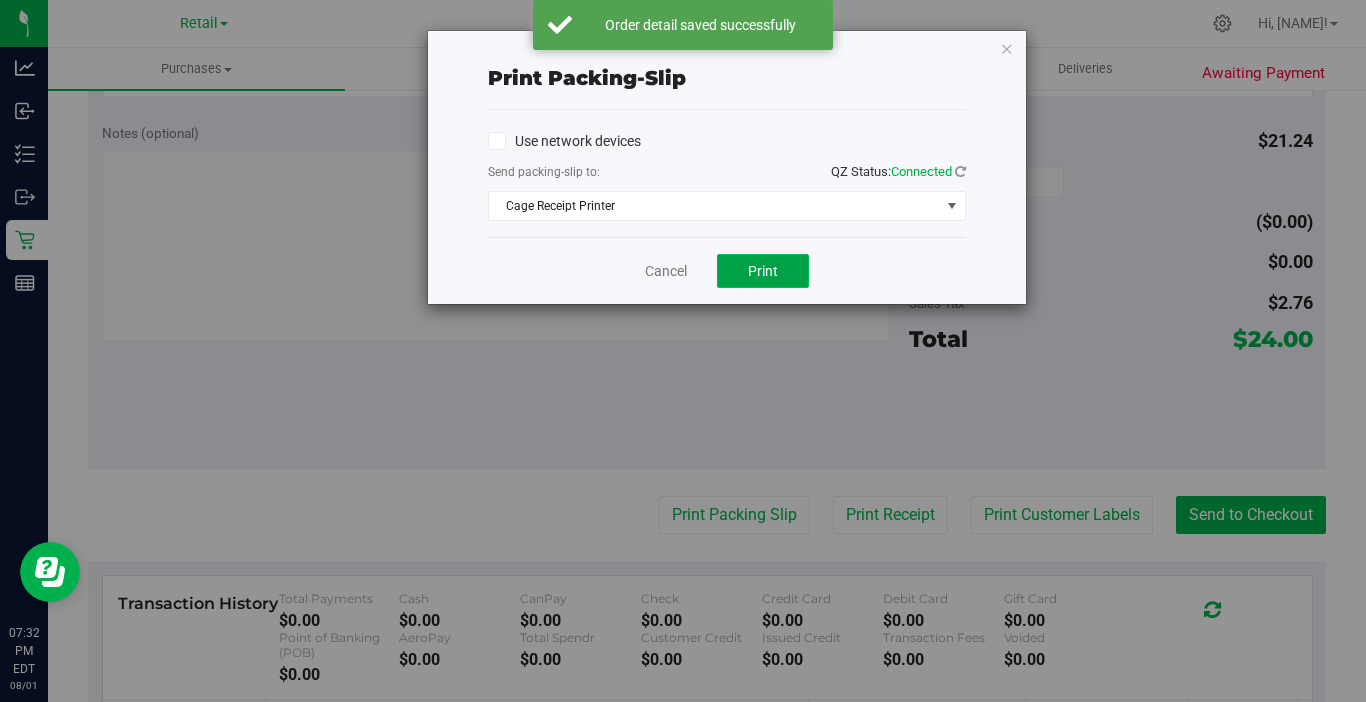 click on "Print" at bounding box center [763, 271] 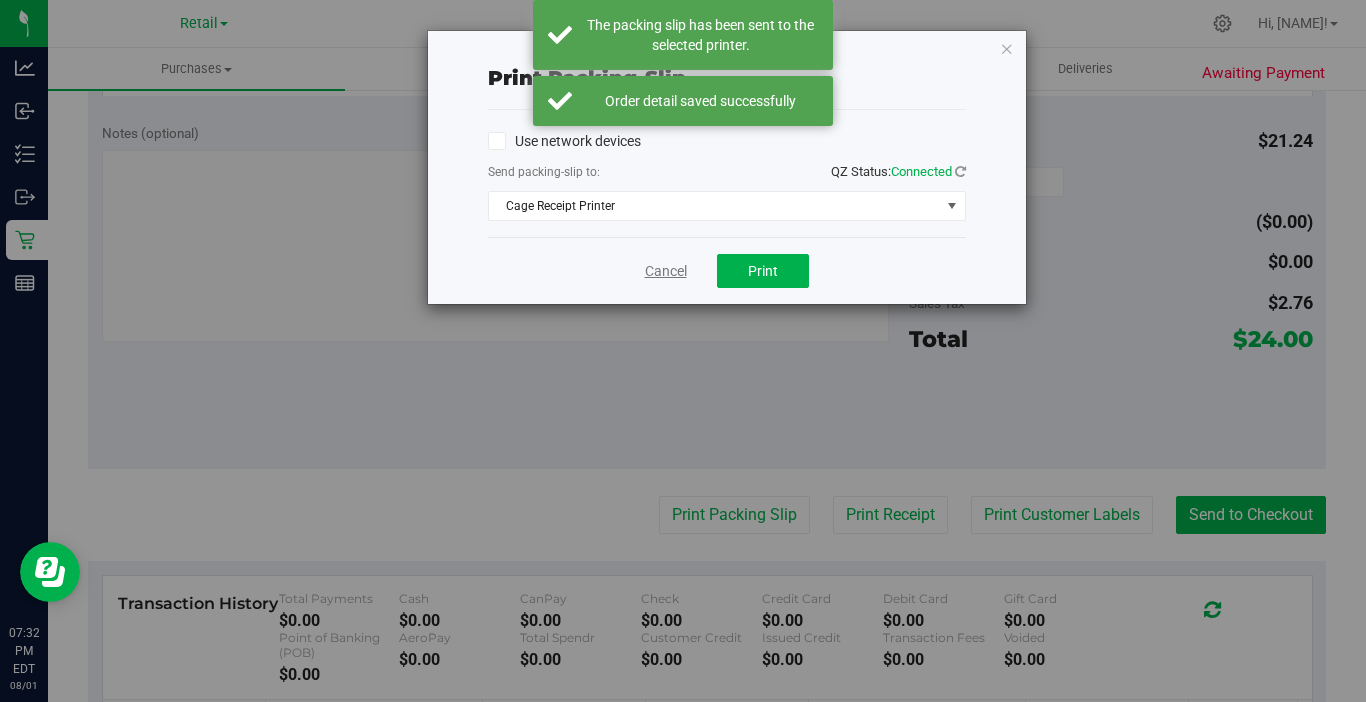 click on "Cancel" at bounding box center [666, 271] 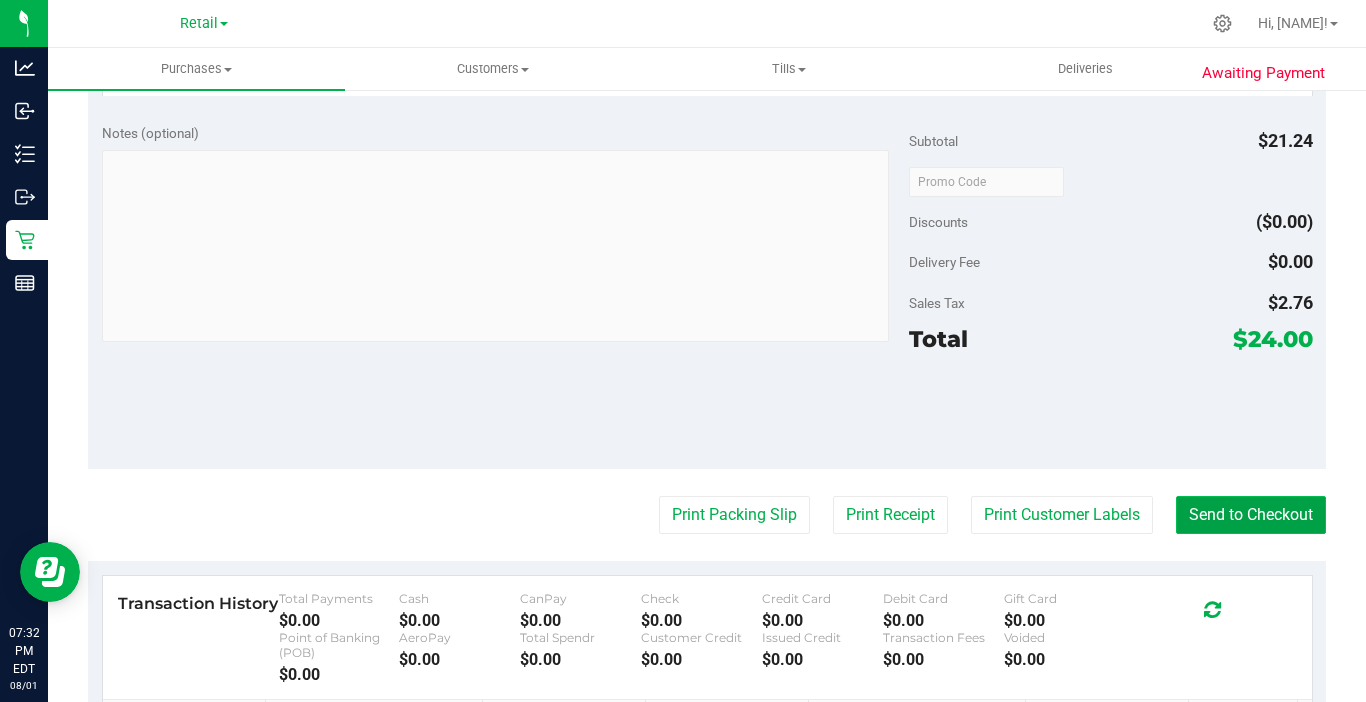 click on "Send to Checkout" at bounding box center (1251, 515) 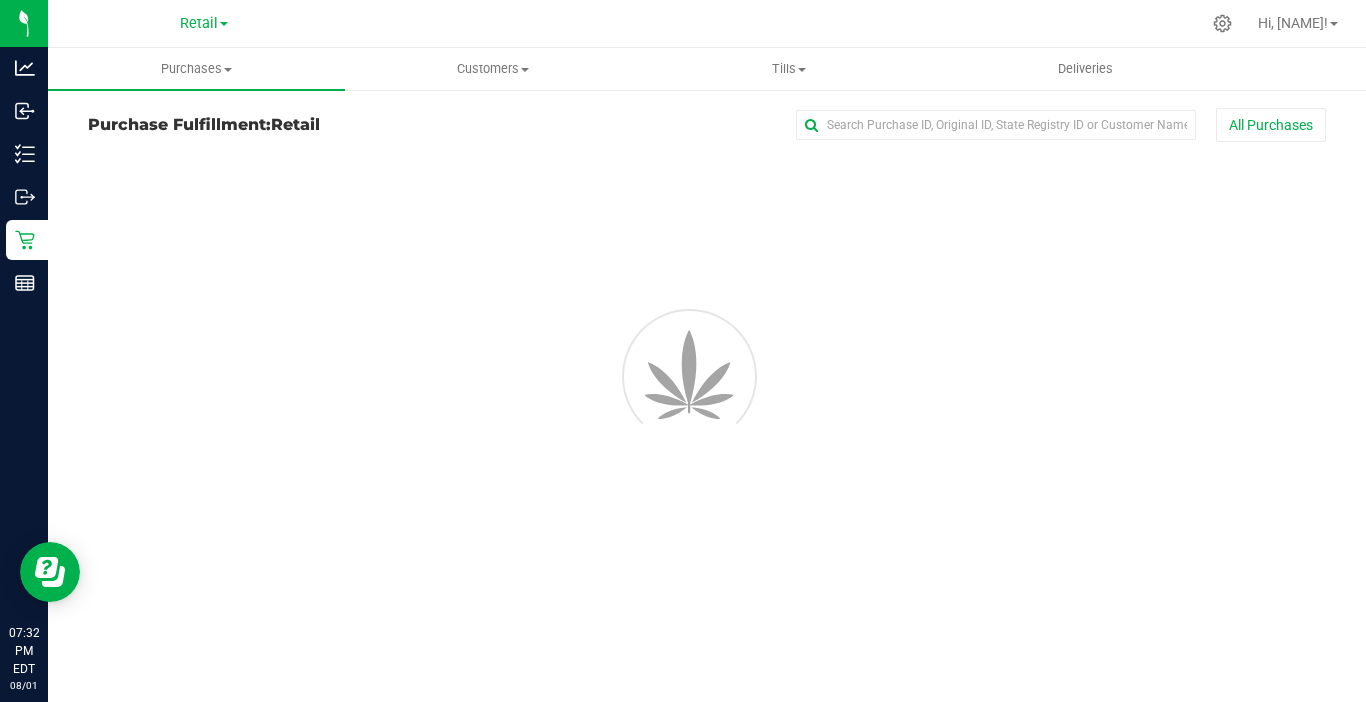 scroll, scrollTop: 0, scrollLeft: 0, axis: both 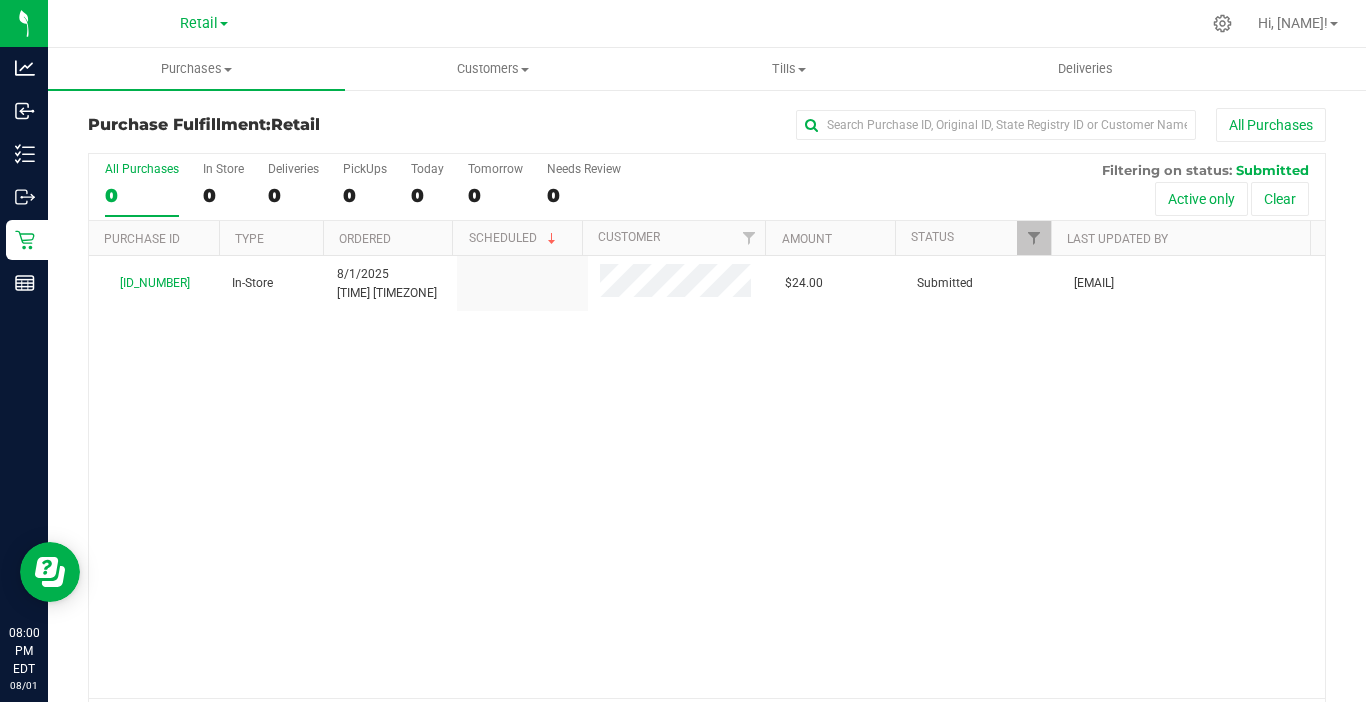 drag, startPoint x: 1365, startPoint y: 7, endPoint x: 670, endPoint y: 457, distance: 827.96436 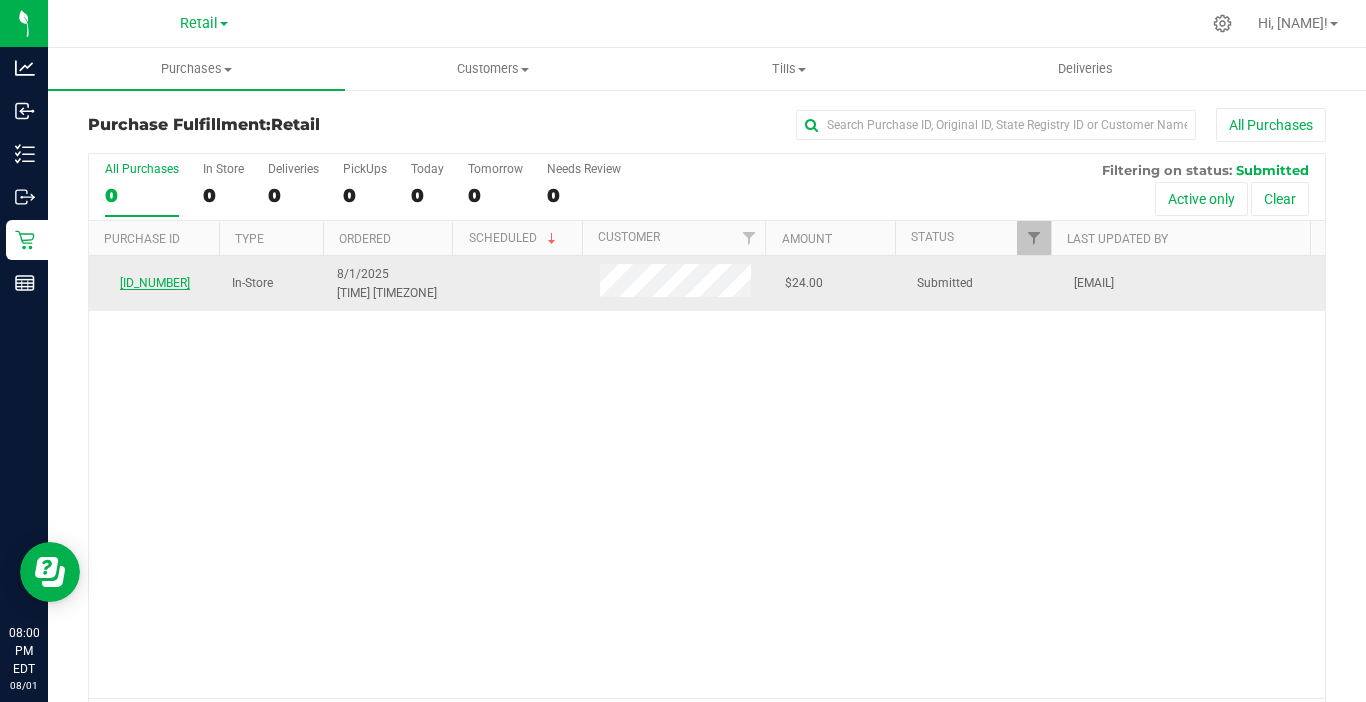 click on "[ID_NUMBER]" at bounding box center (155, 283) 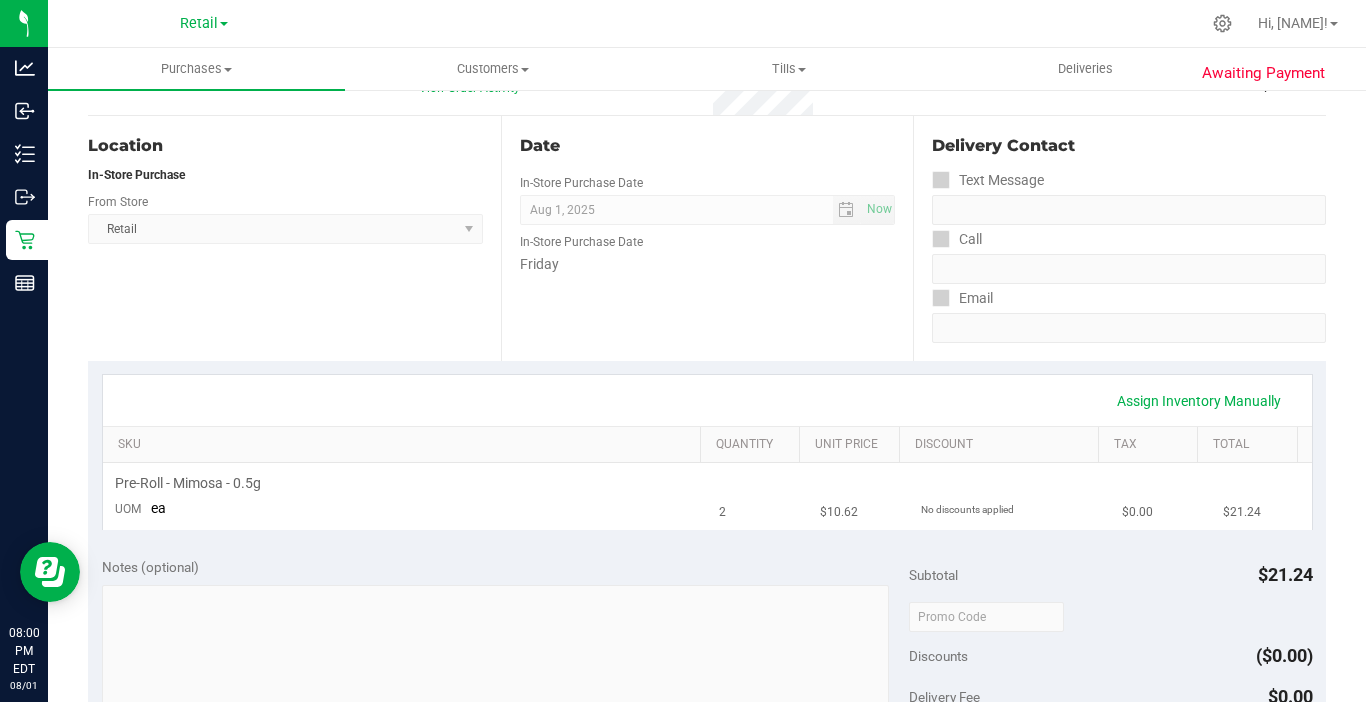 scroll, scrollTop: 200, scrollLeft: 0, axis: vertical 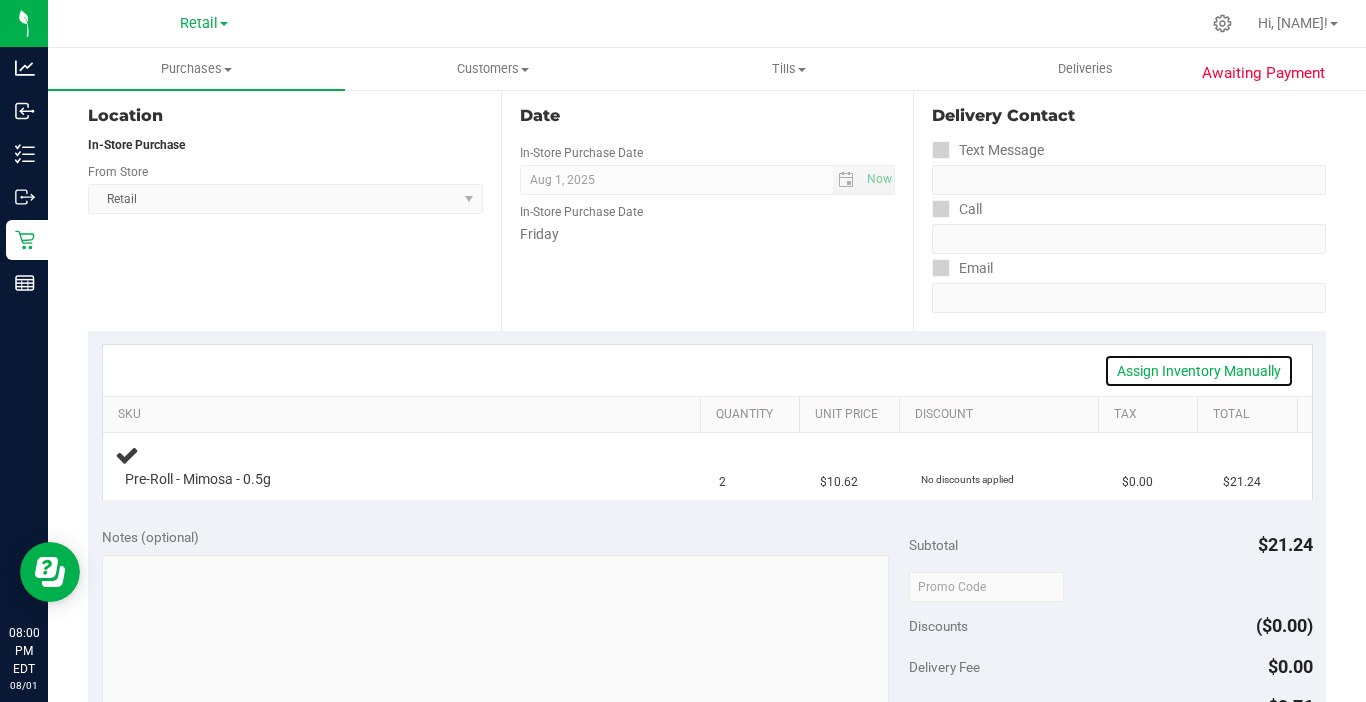 click on "Assign Inventory Manually" at bounding box center (1199, 371) 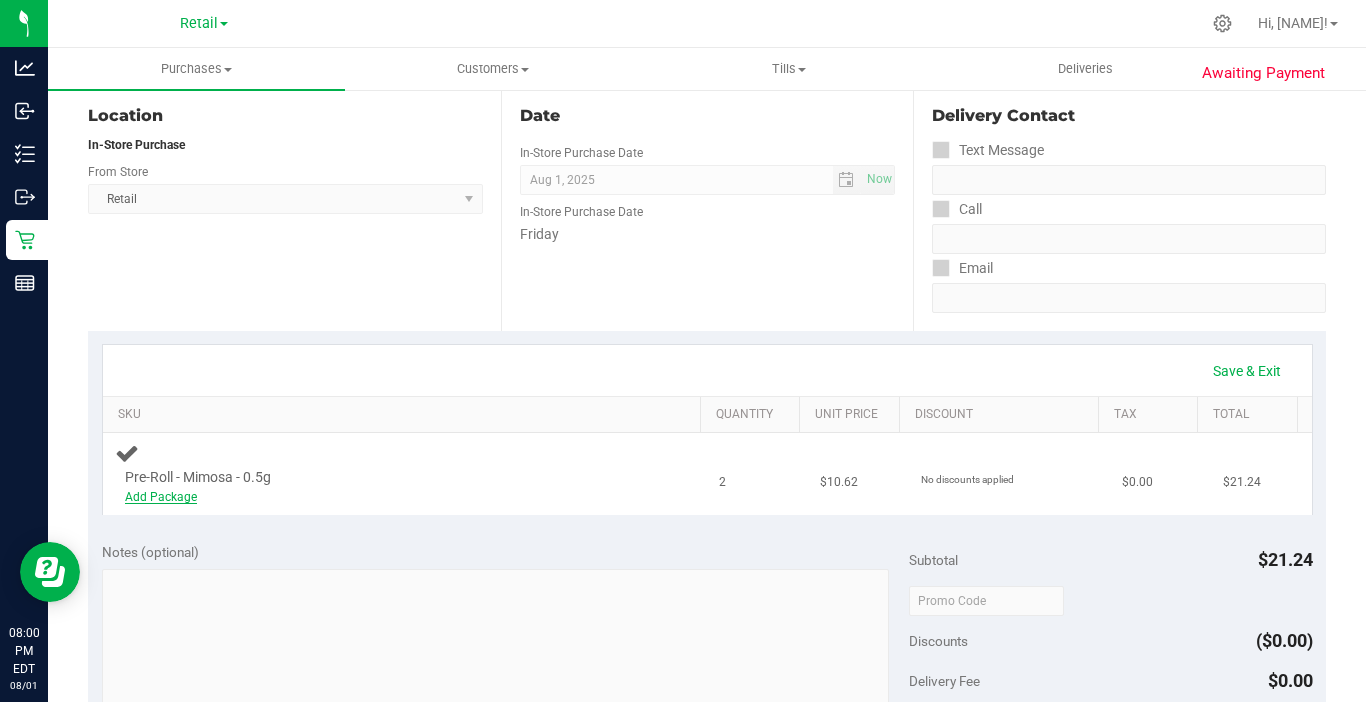 click on "Add Package" at bounding box center [161, 497] 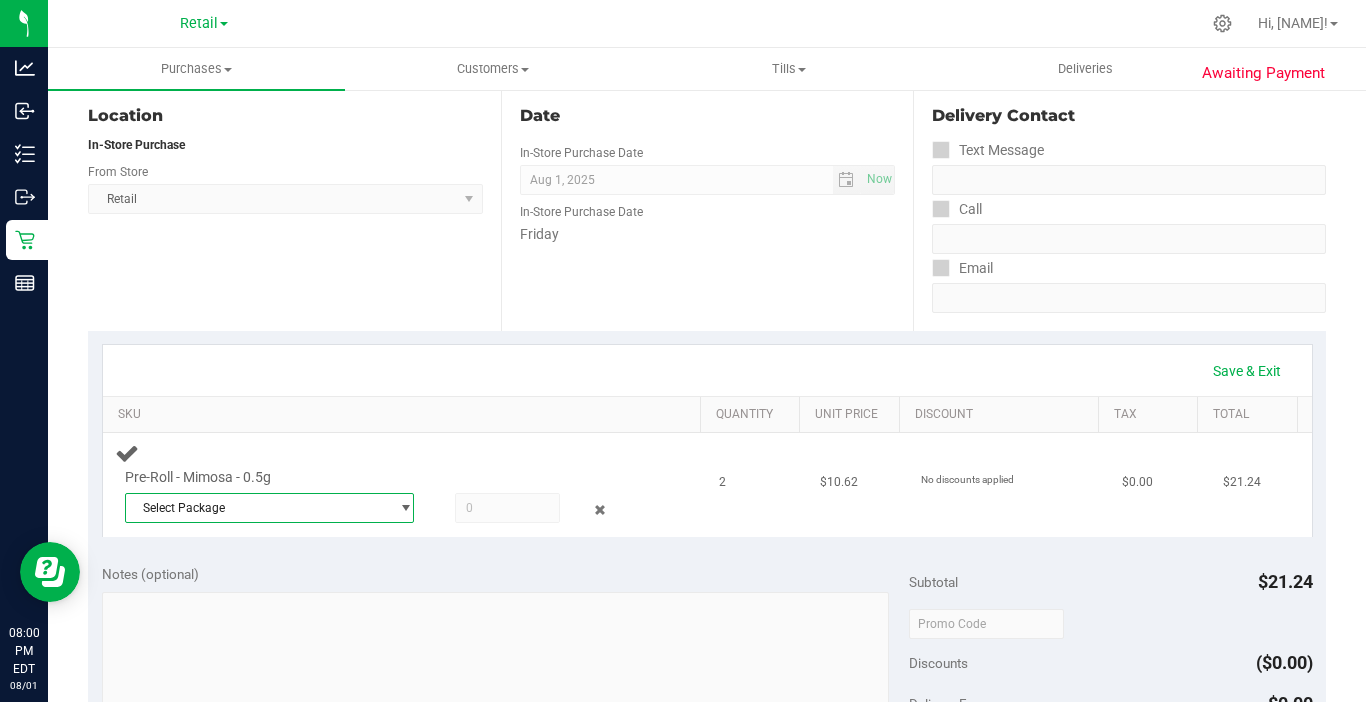 click on "Select Package" at bounding box center [257, 508] 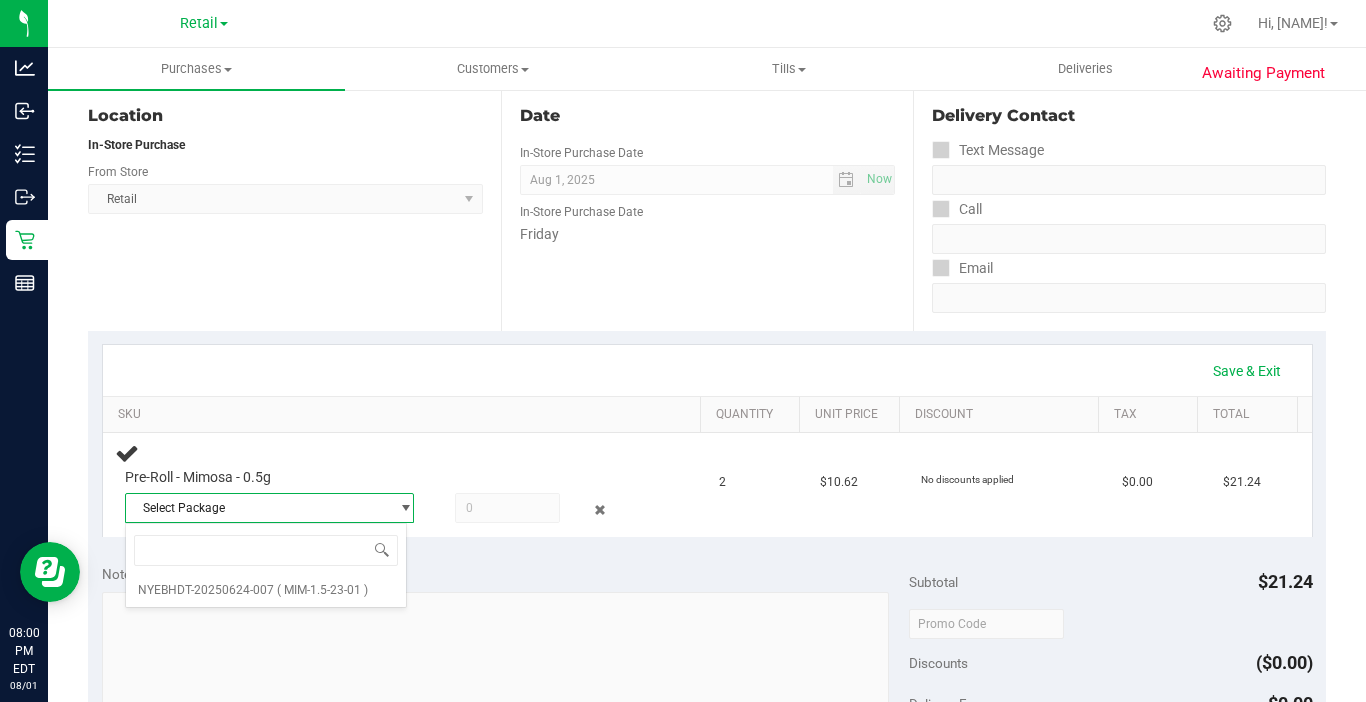 click at bounding box center (266, 550) 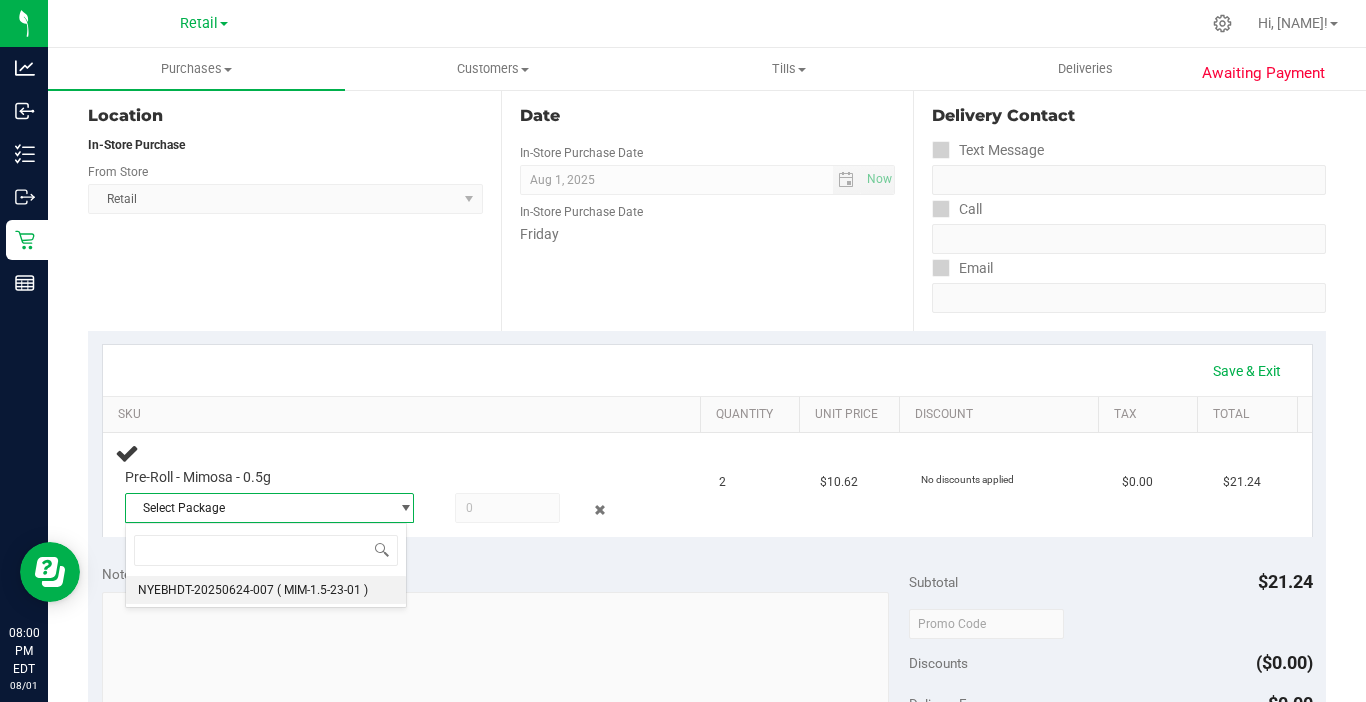 click on "NYEBHDT-20250624-007" at bounding box center [206, 590] 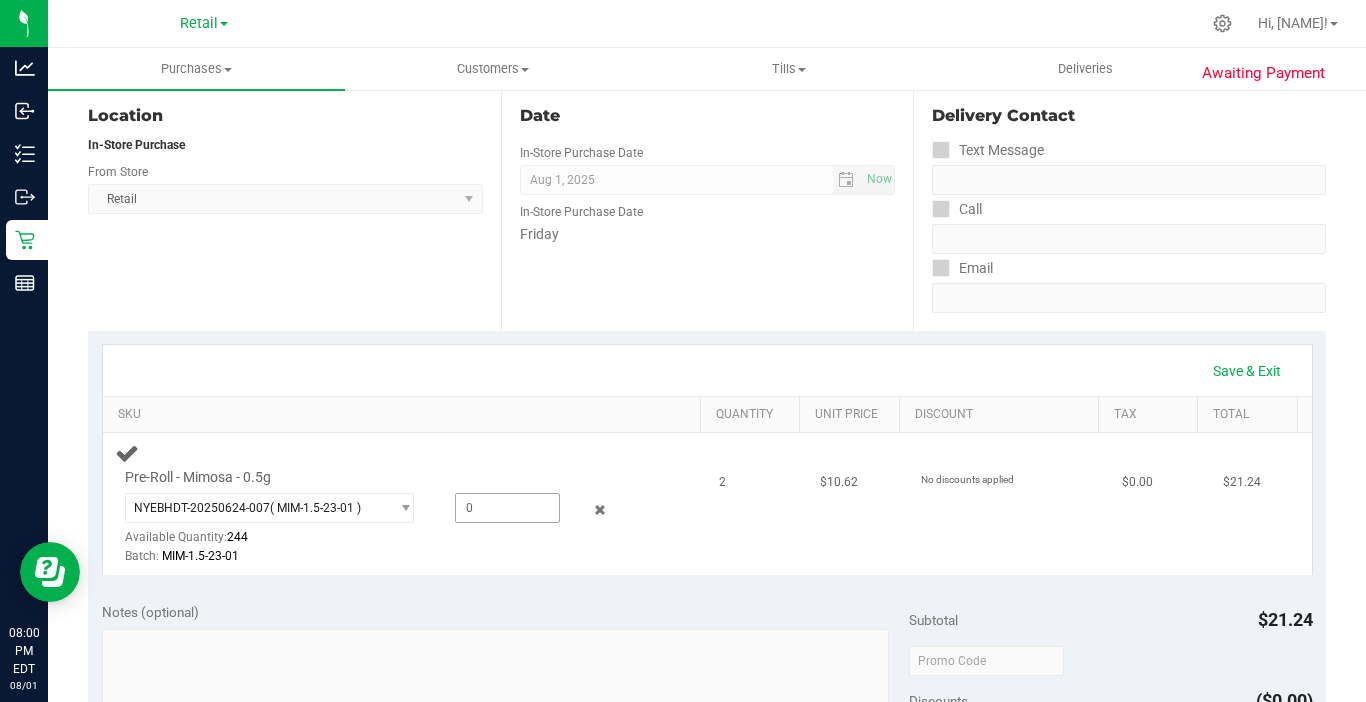 click at bounding box center [507, 508] 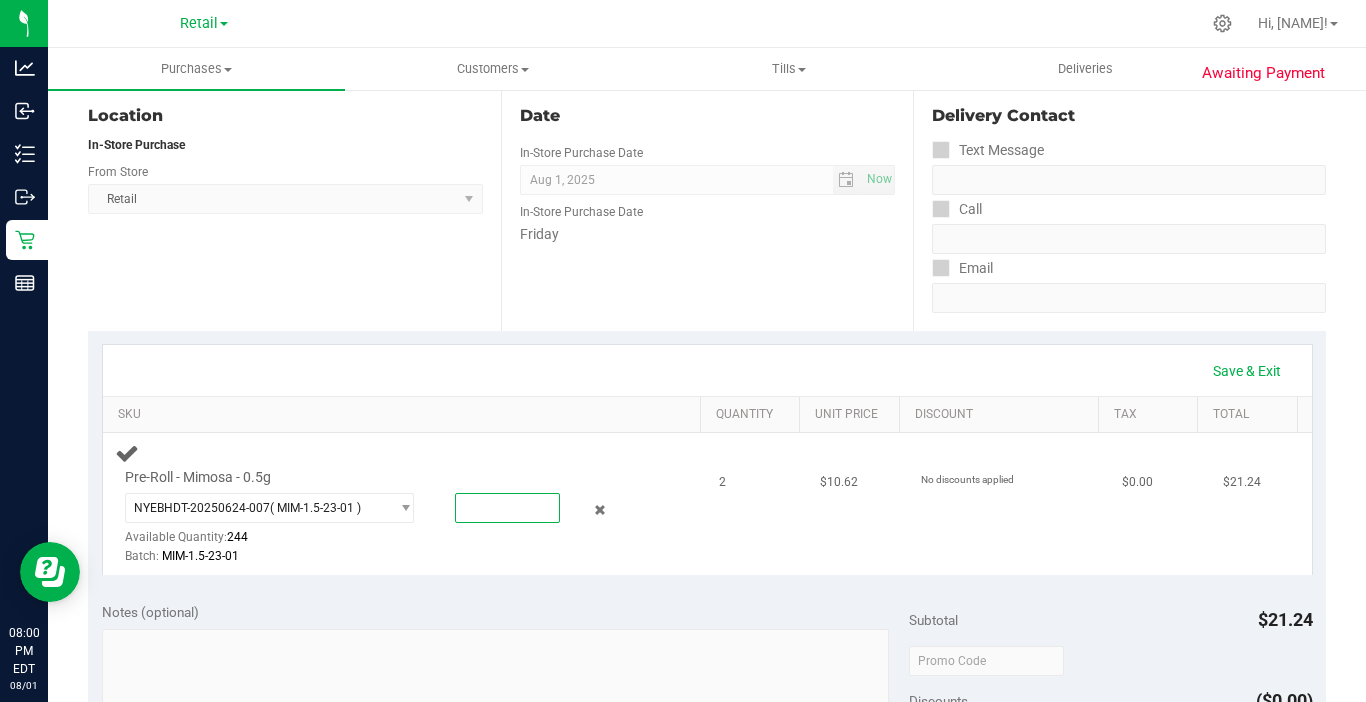 type on "2" 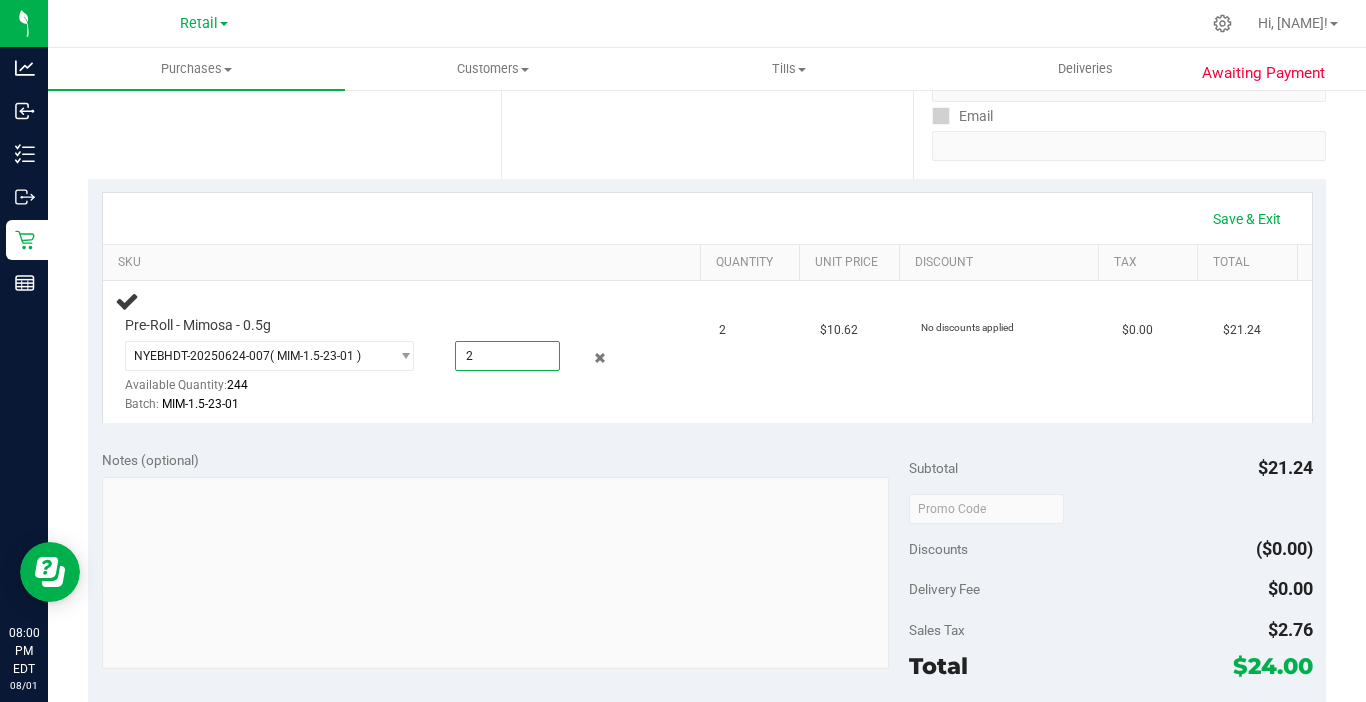 scroll, scrollTop: 600, scrollLeft: 0, axis: vertical 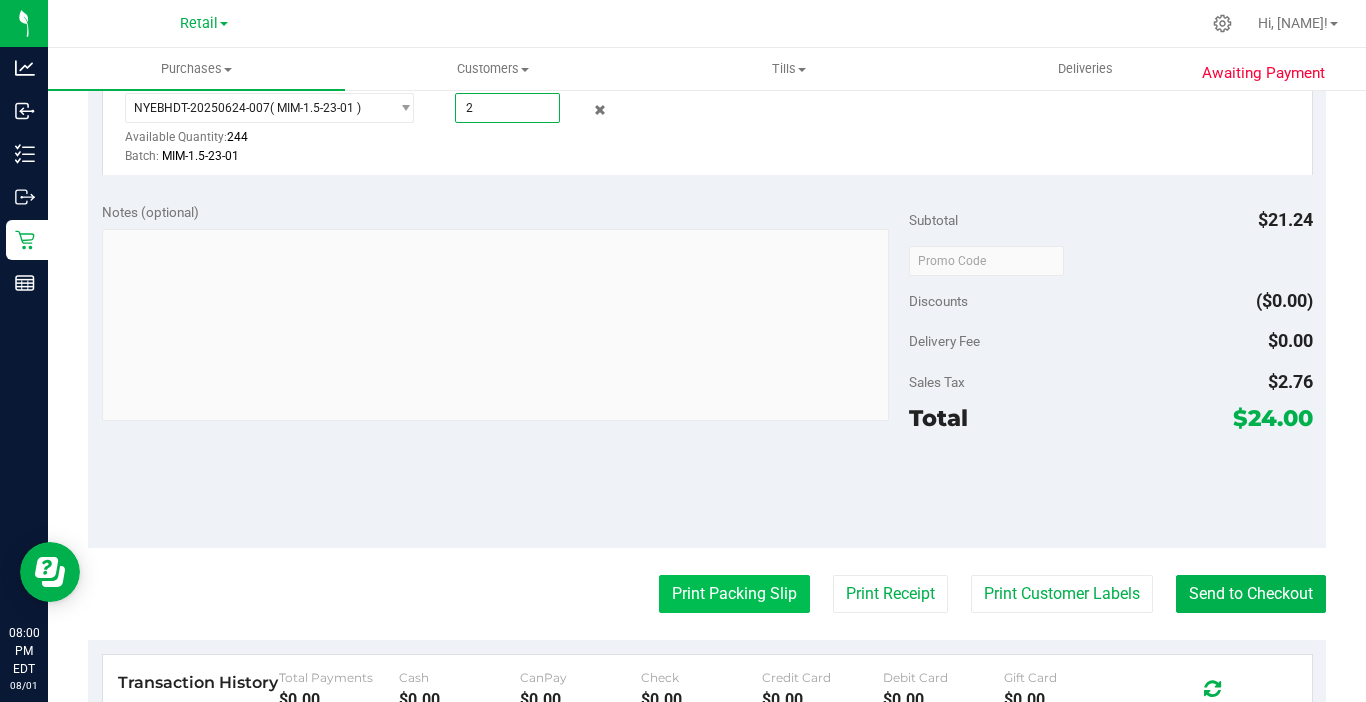 type on "2.0000" 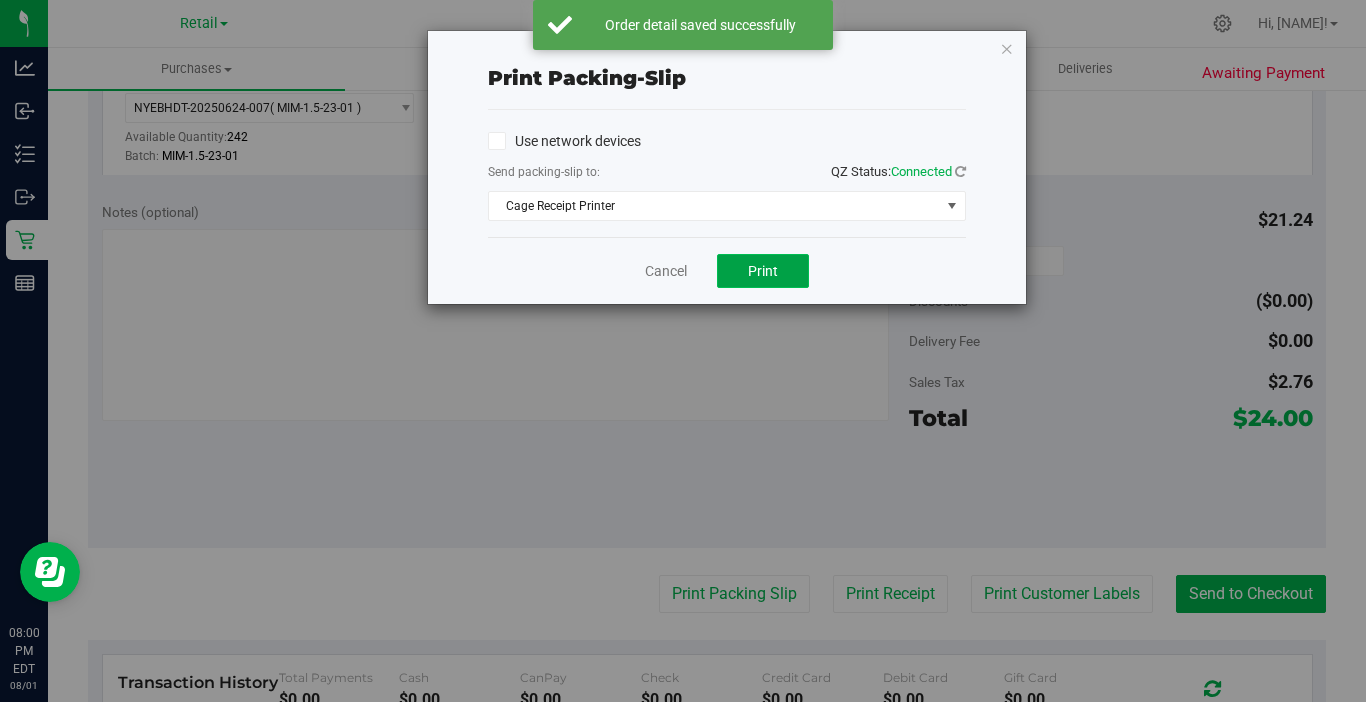 click on "Print" at bounding box center (763, 271) 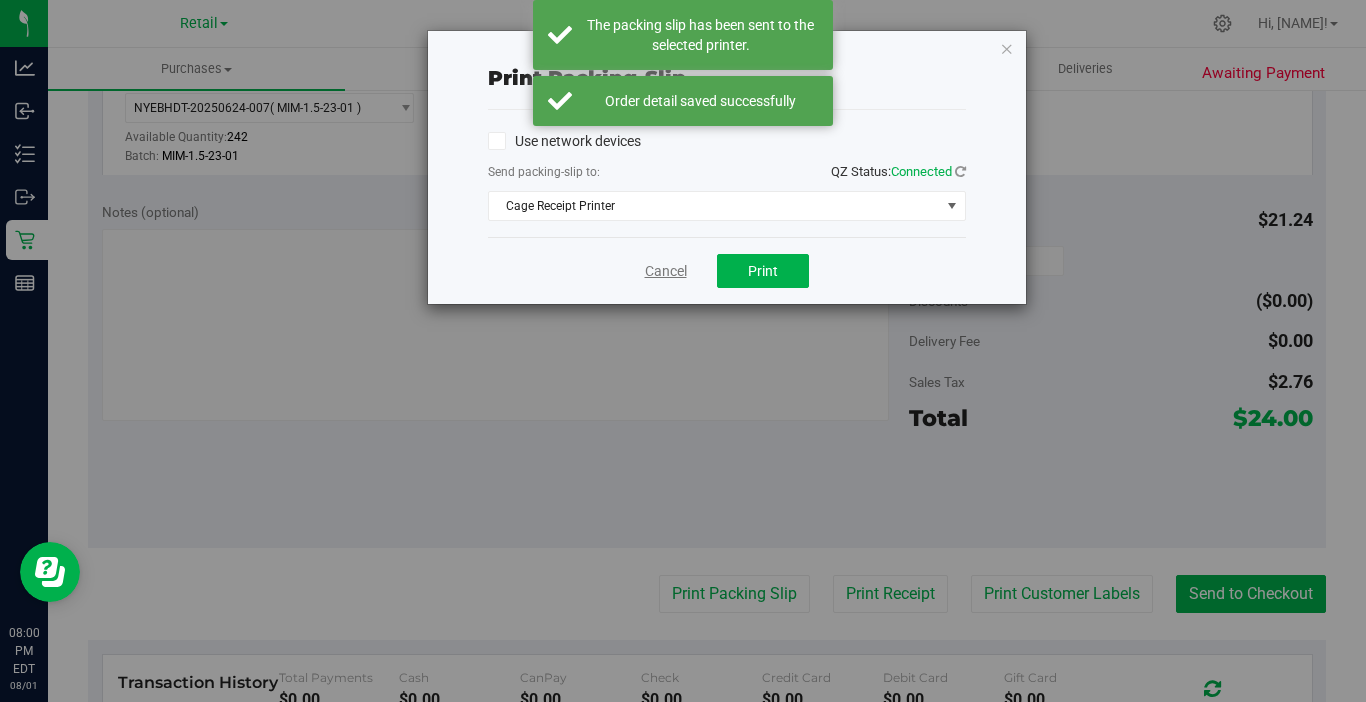 click on "Cancel" at bounding box center (666, 271) 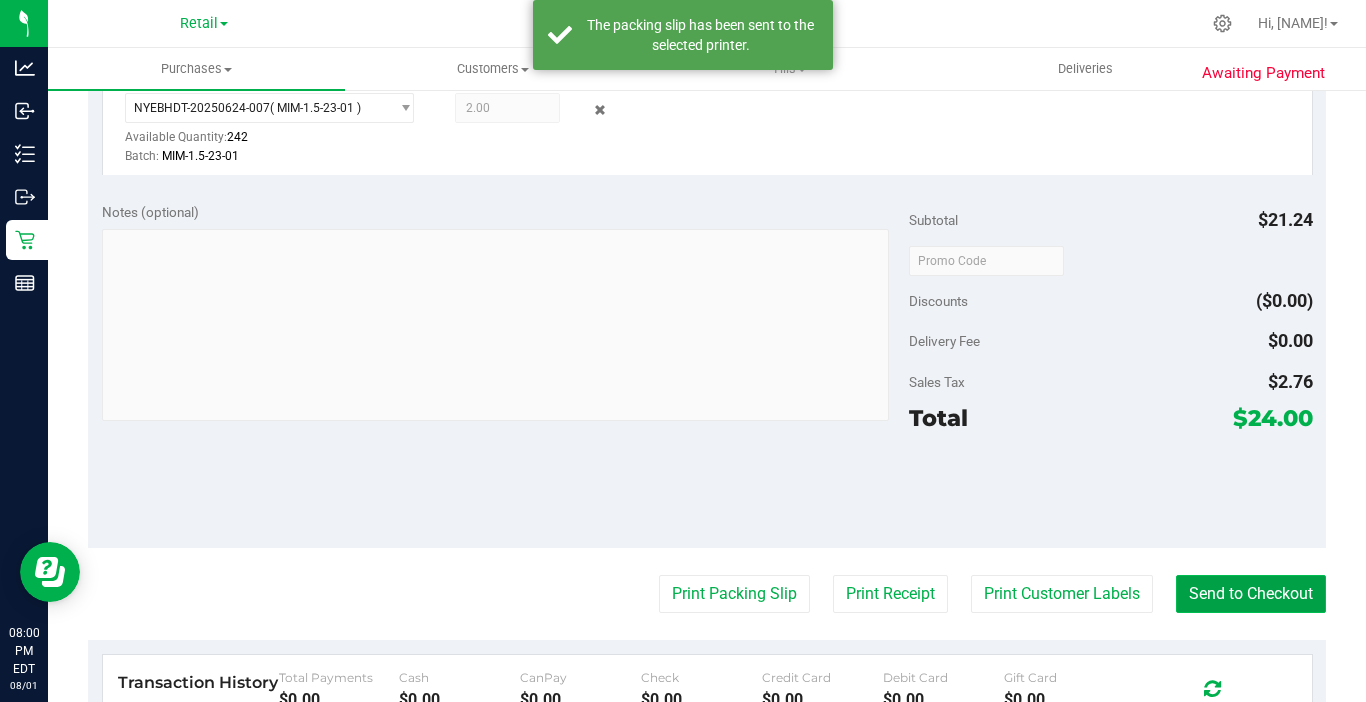 click on "Send to Checkout" at bounding box center [1251, 594] 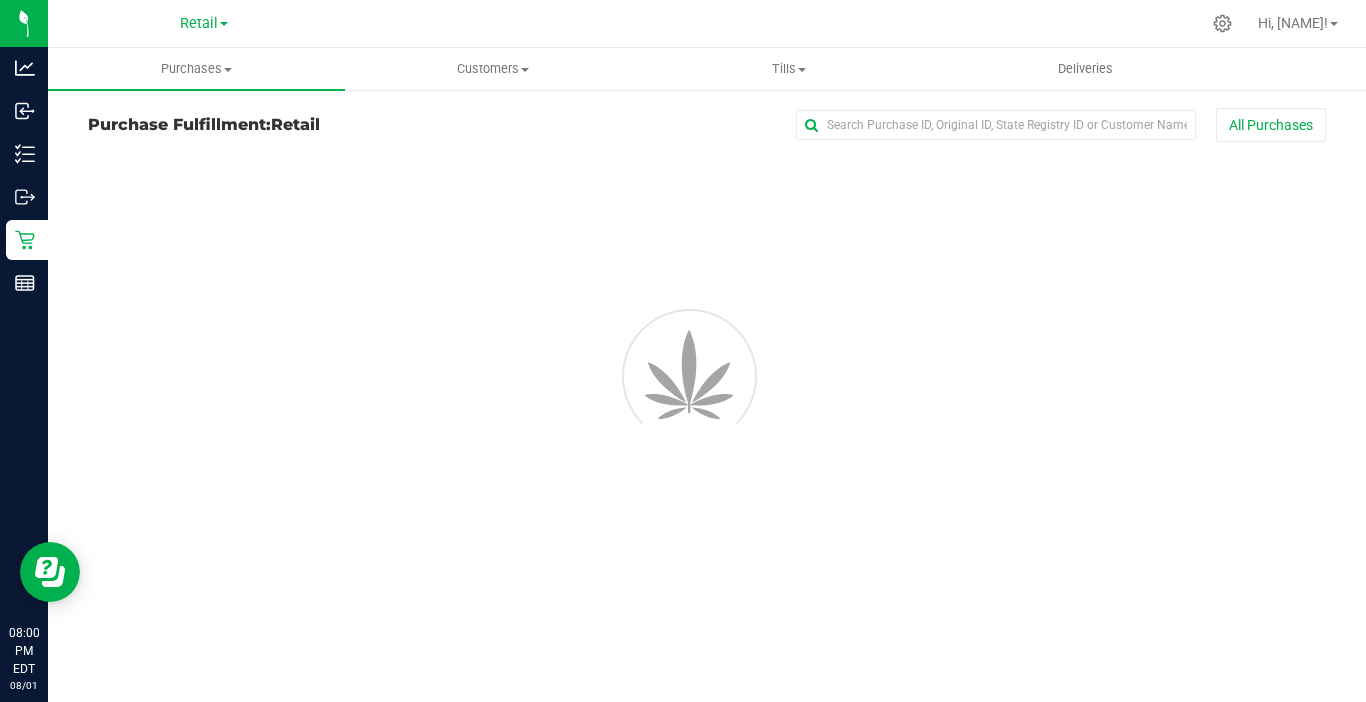 scroll, scrollTop: 0, scrollLeft: 0, axis: both 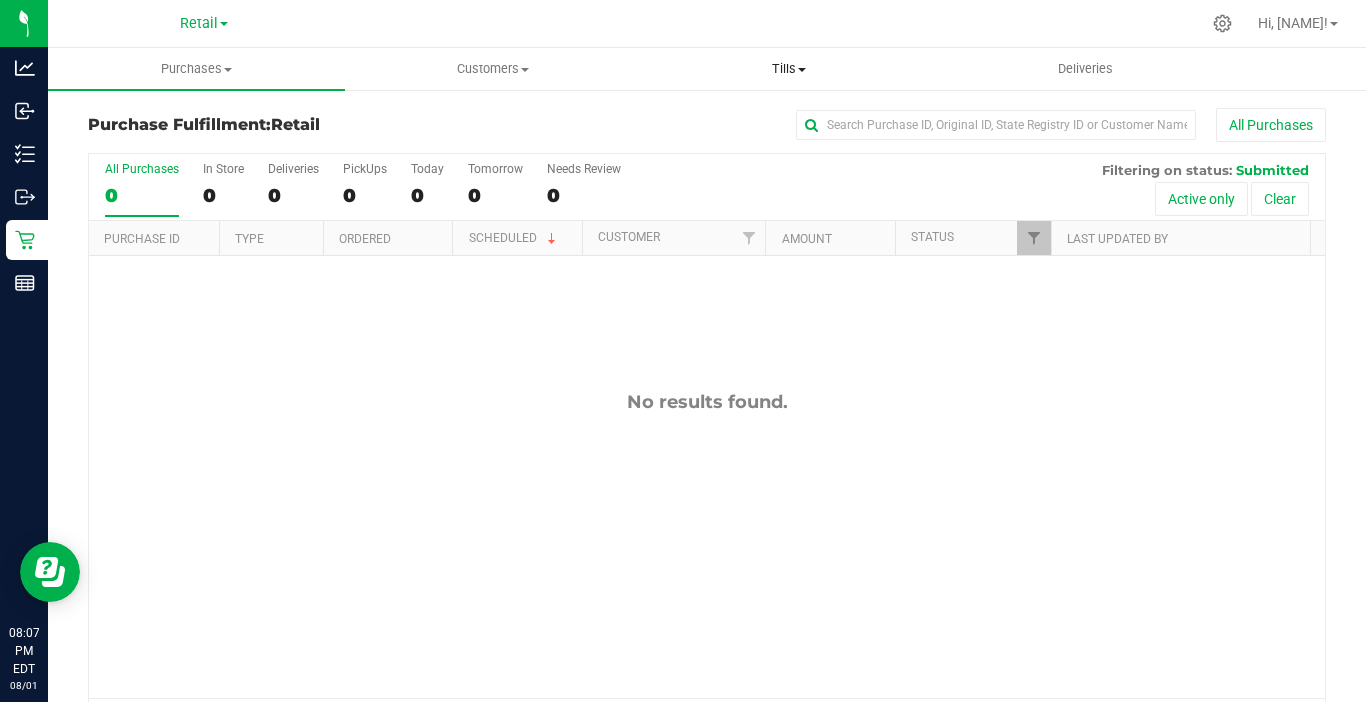 click on "Tills" at bounding box center [789, 69] 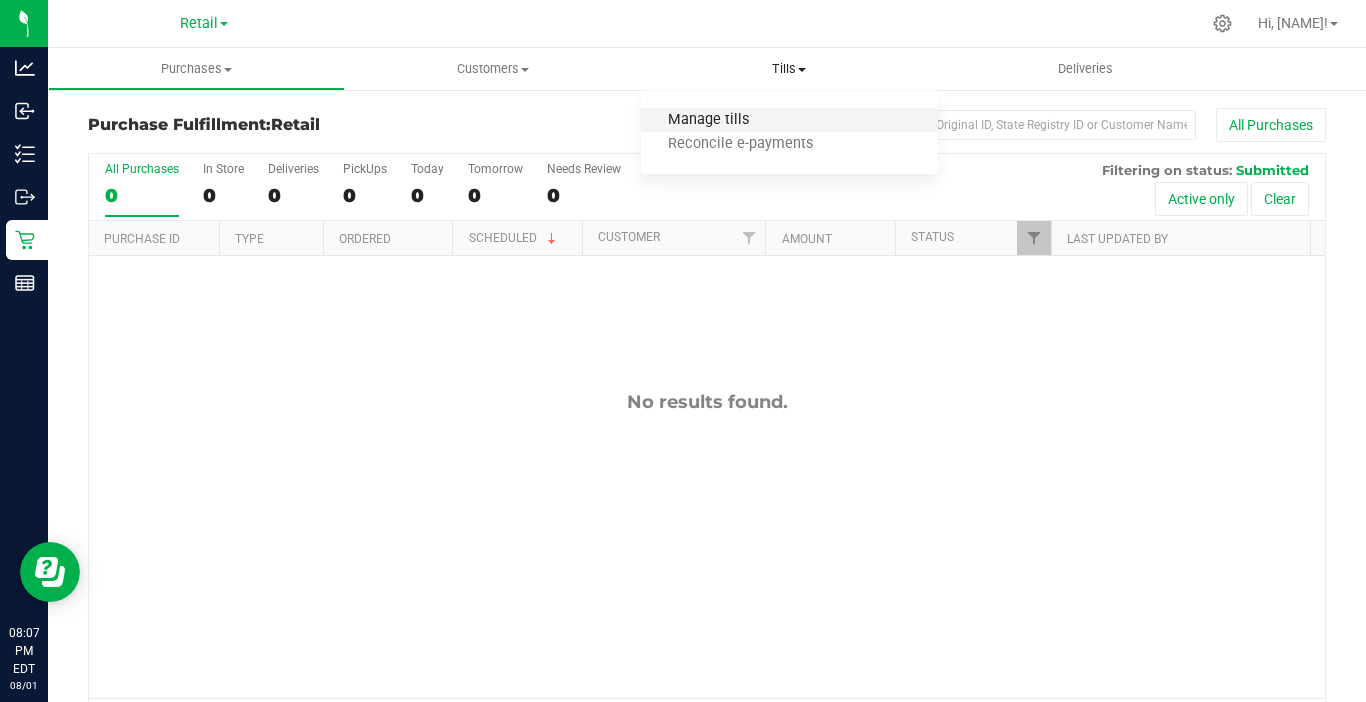 click on "Manage tills" at bounding box center [708, 120] 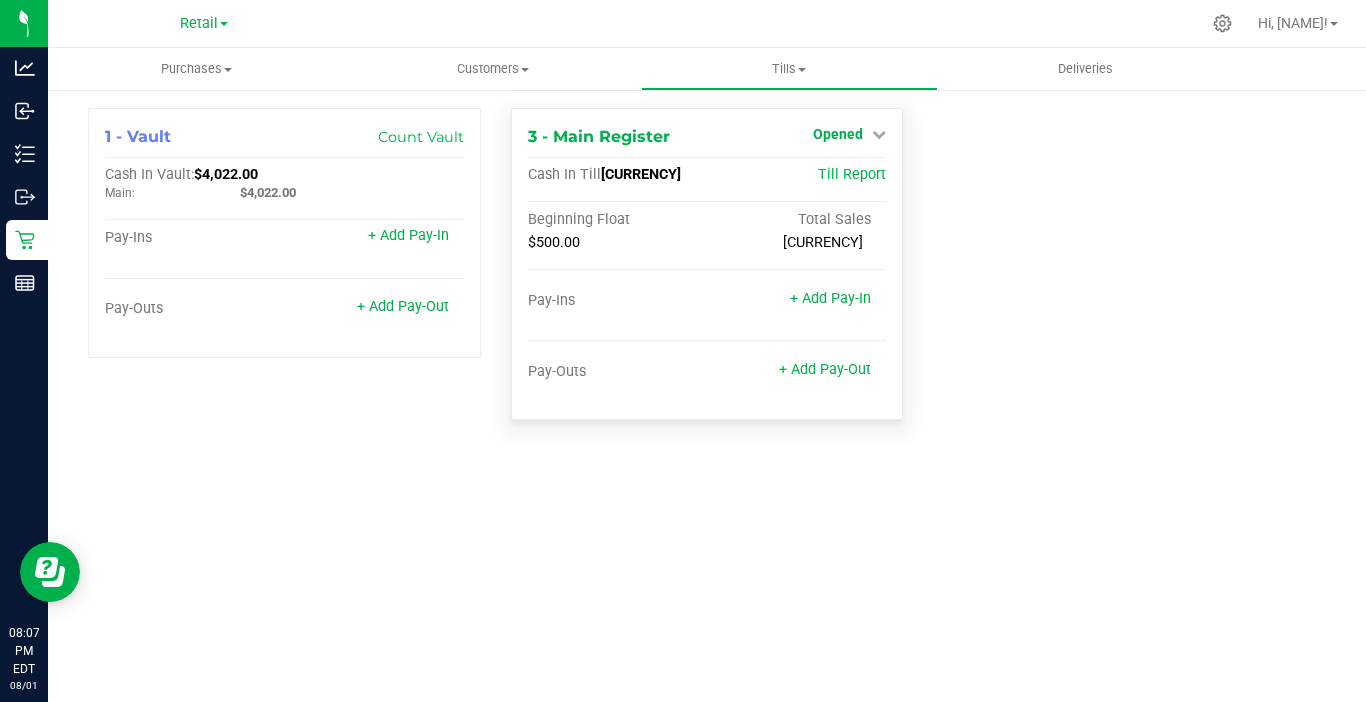 click at bounding box center [879, 134] 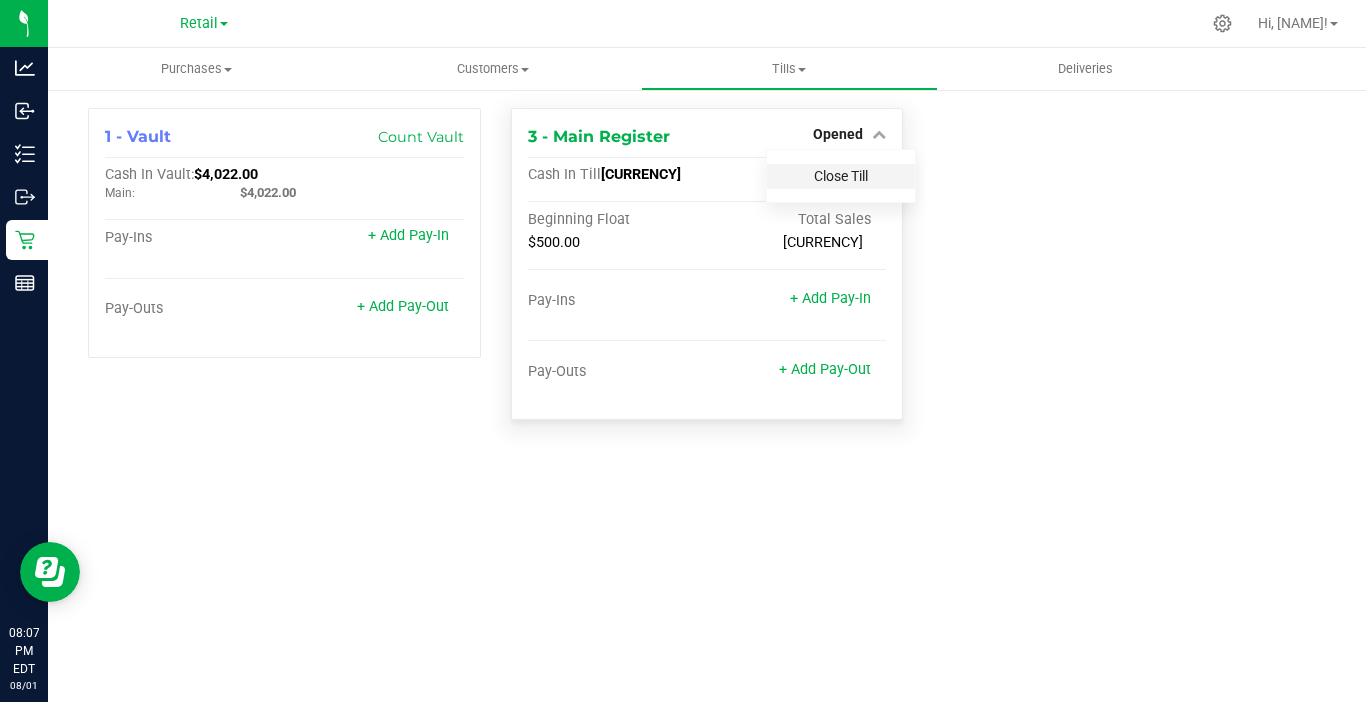 click on "Close Till" at bounding box center (841, 176) 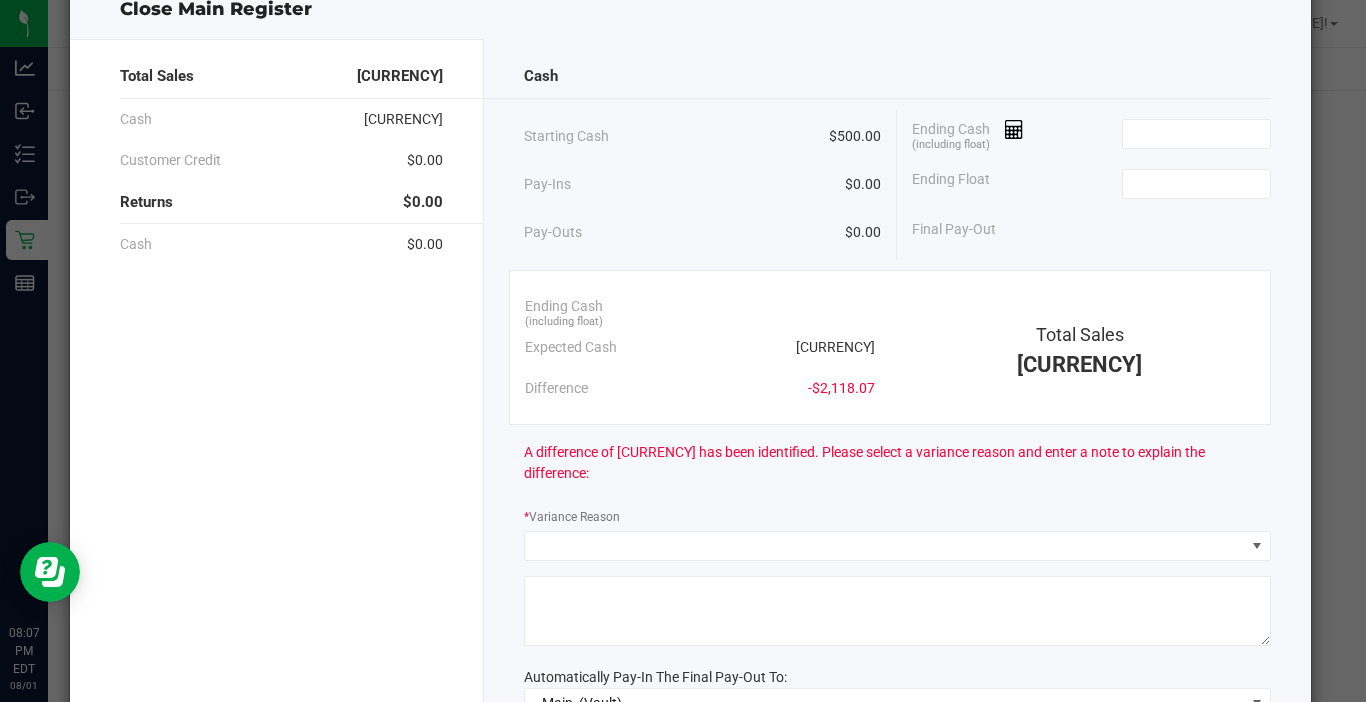 scroll, scrollTop: 100, scrollLeft: 0, axis: vertical 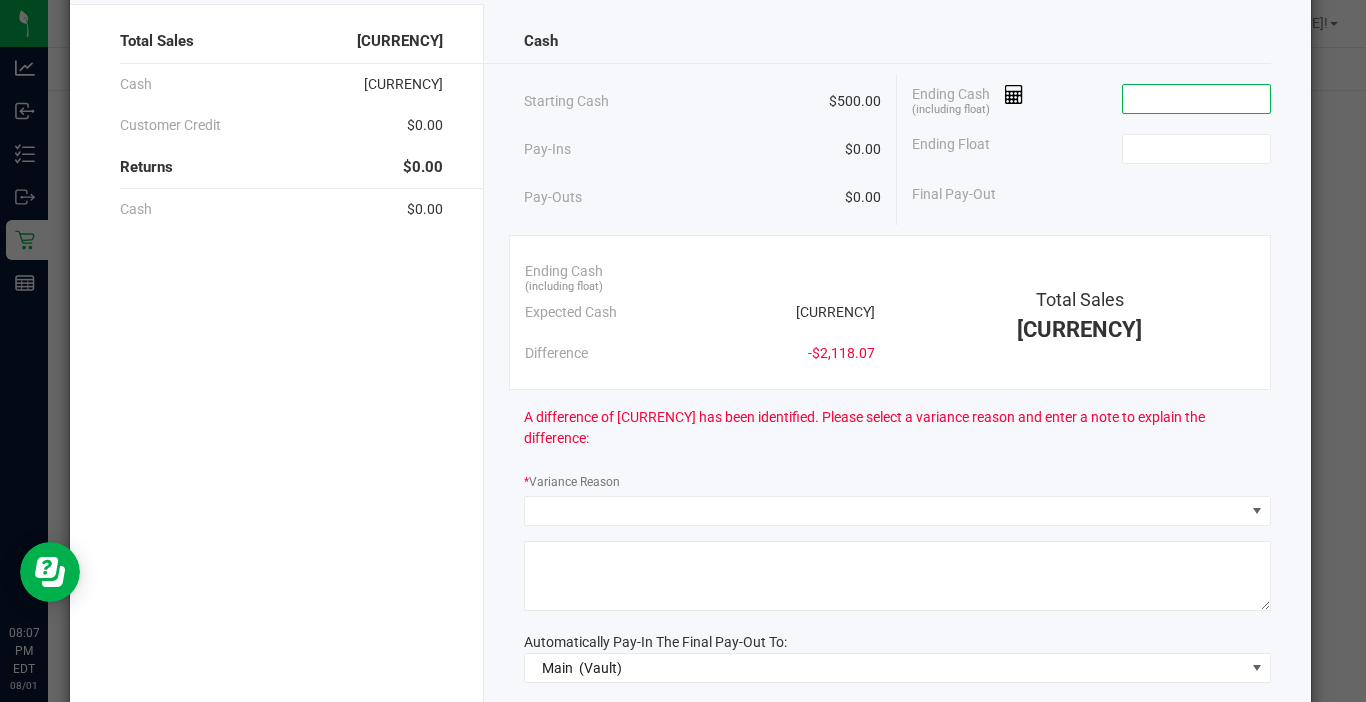 click at bounding box center [1196, 99] 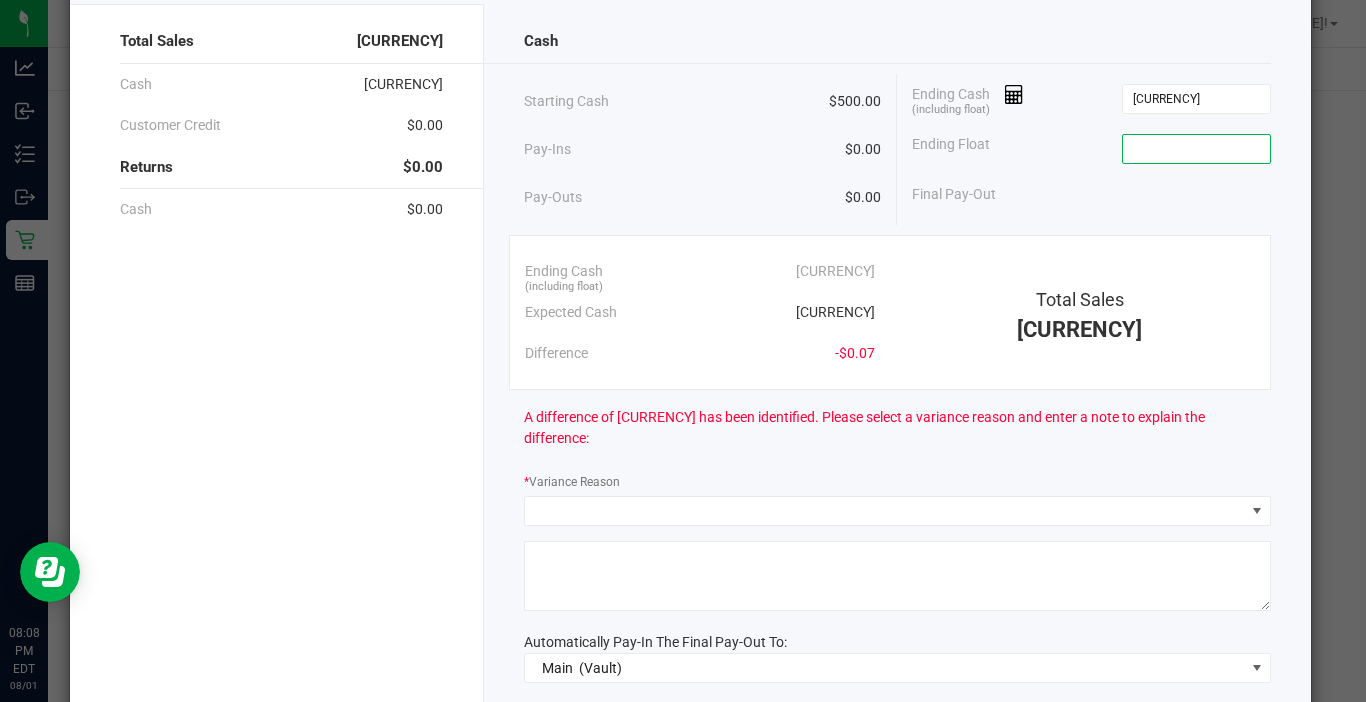 type on "[CURRENCY]" 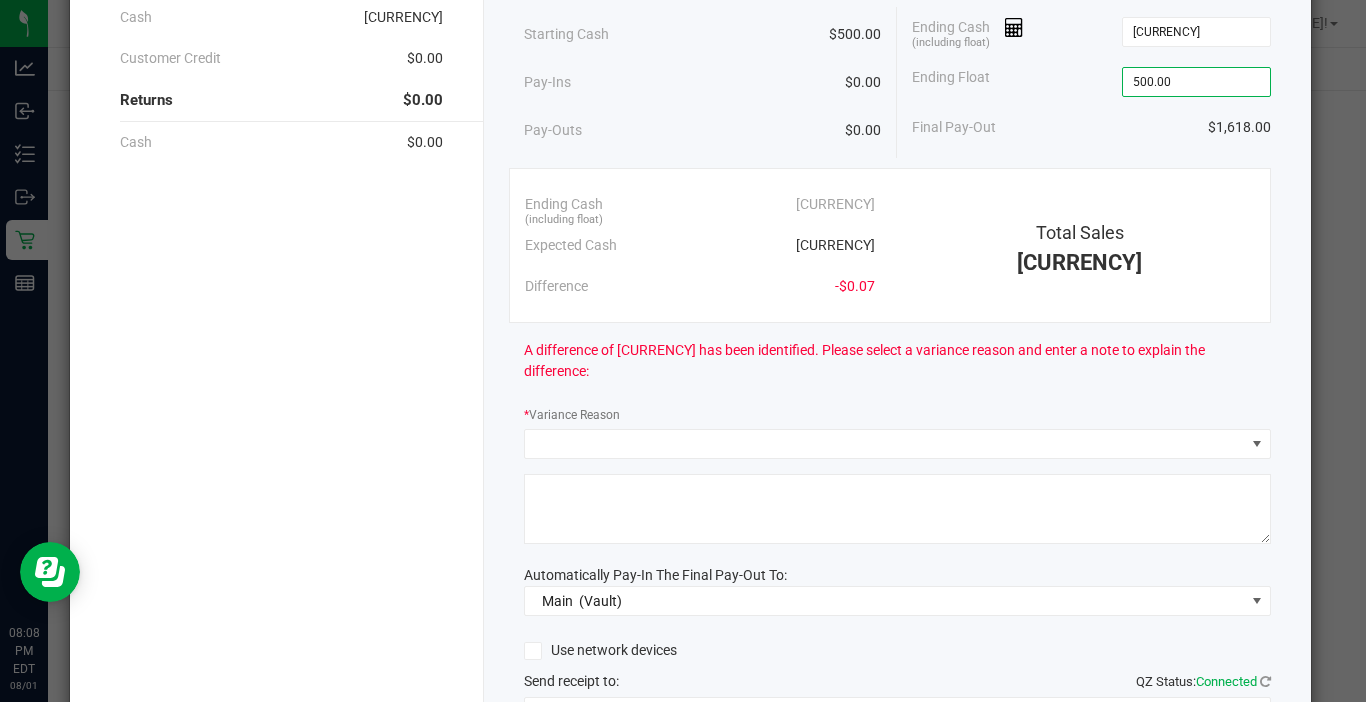 scroll, scrollTop: 300, scrollLeft: 0, axis: vertical 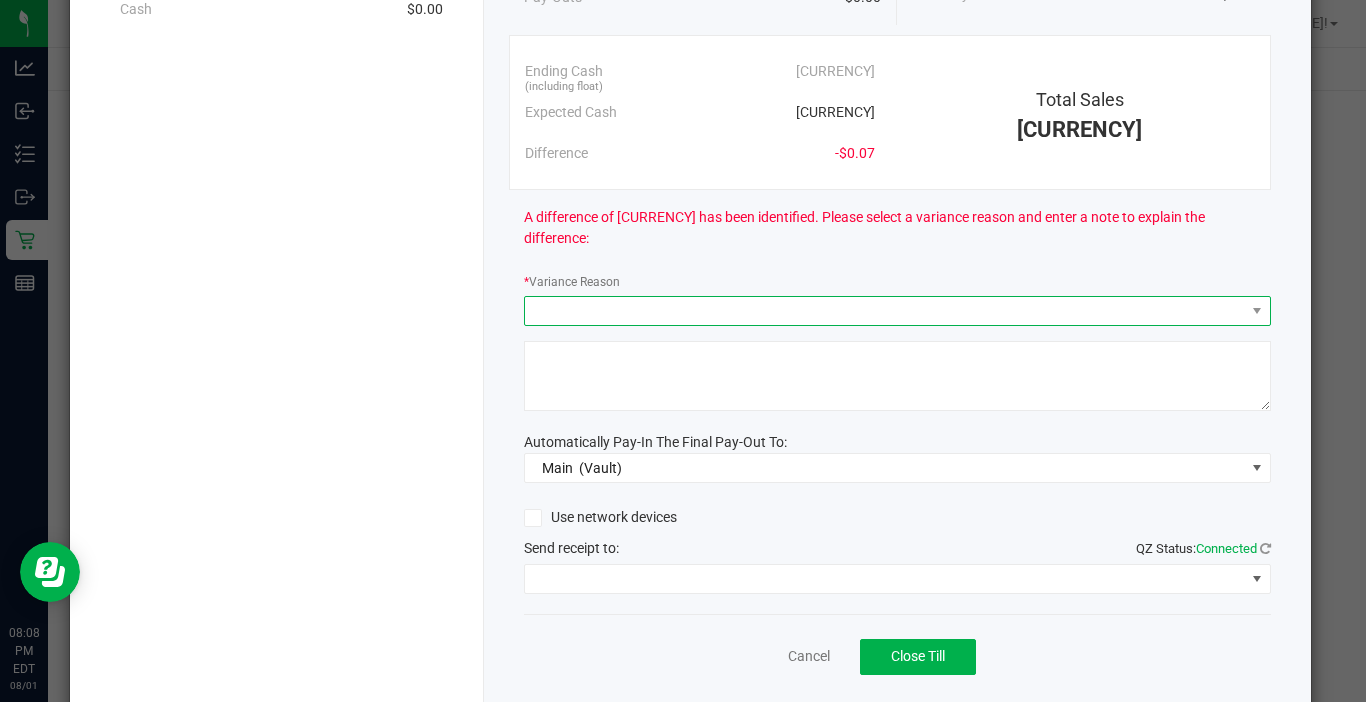 type on "$500.00" 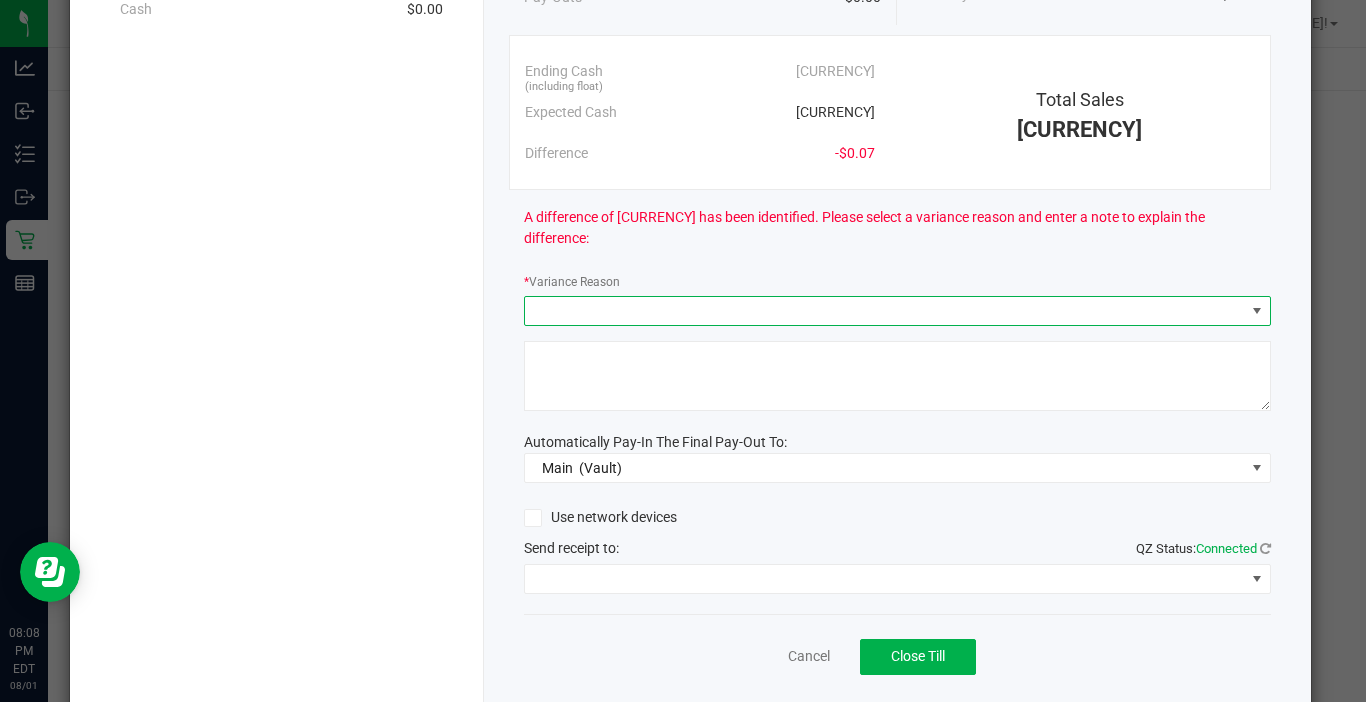 click at bounding box center (885, 311) 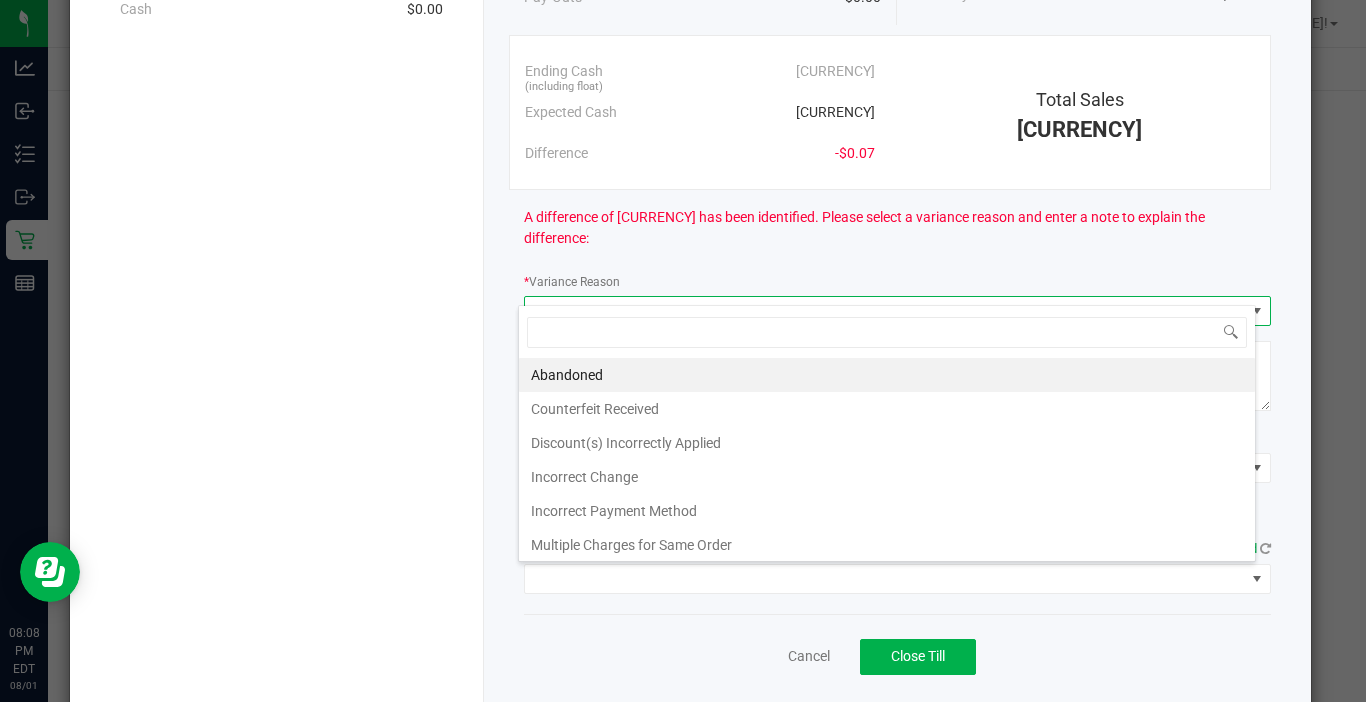 scroll, scrollTop: 99970, scrollLeft: 99262, axis: both 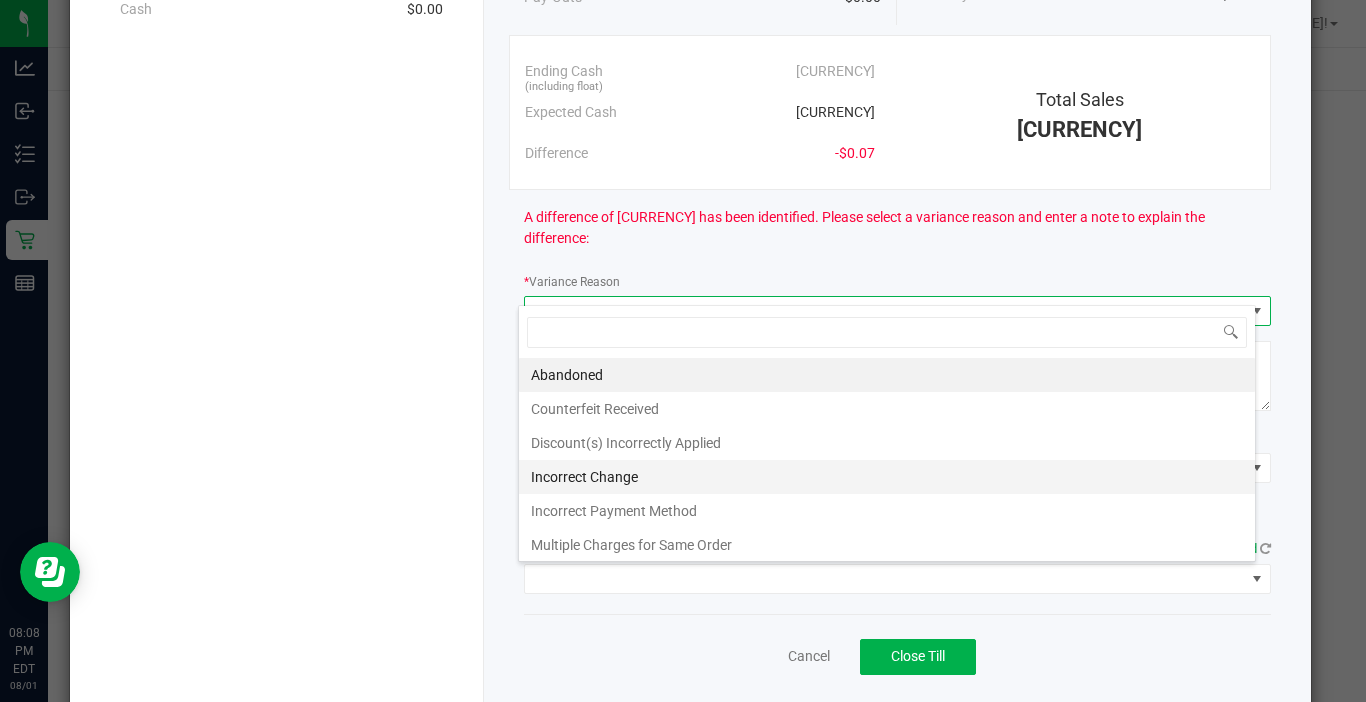 click on "Incorrect Change" at bounding box center (887, 477) 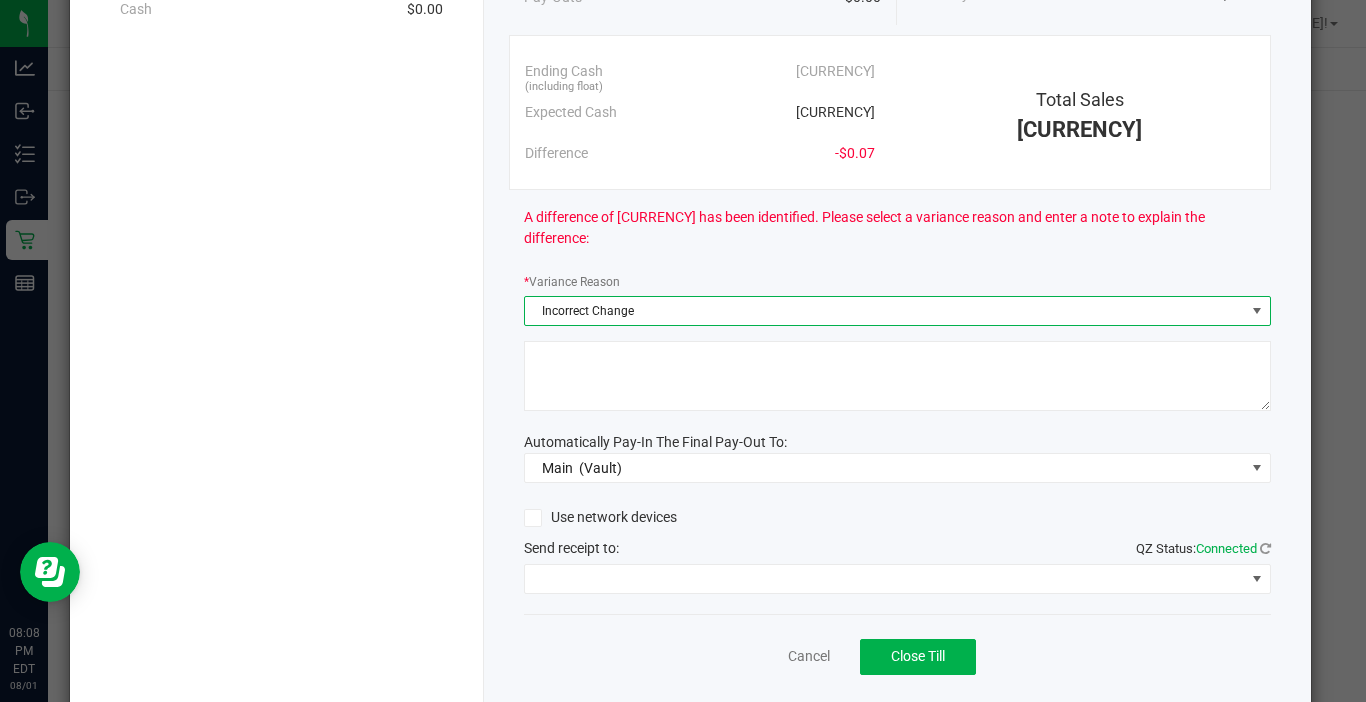 click 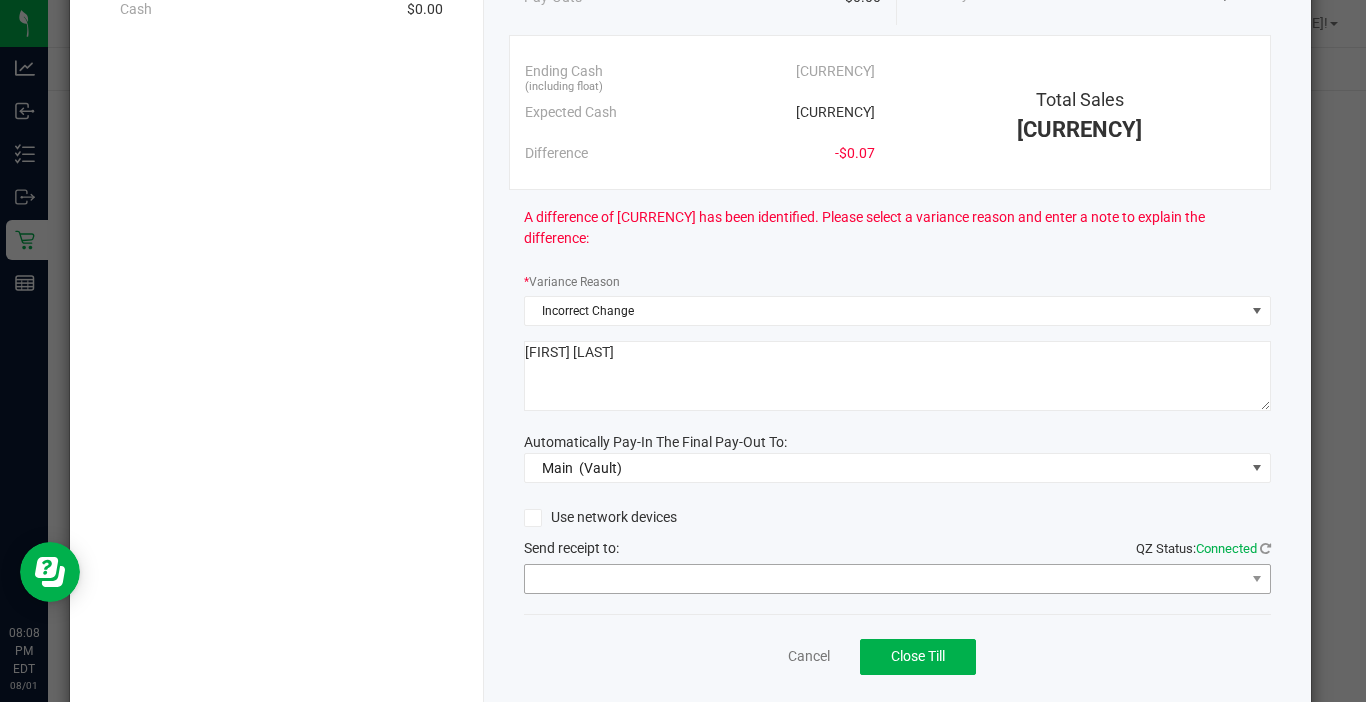type on "[FIRST] [LAST]" 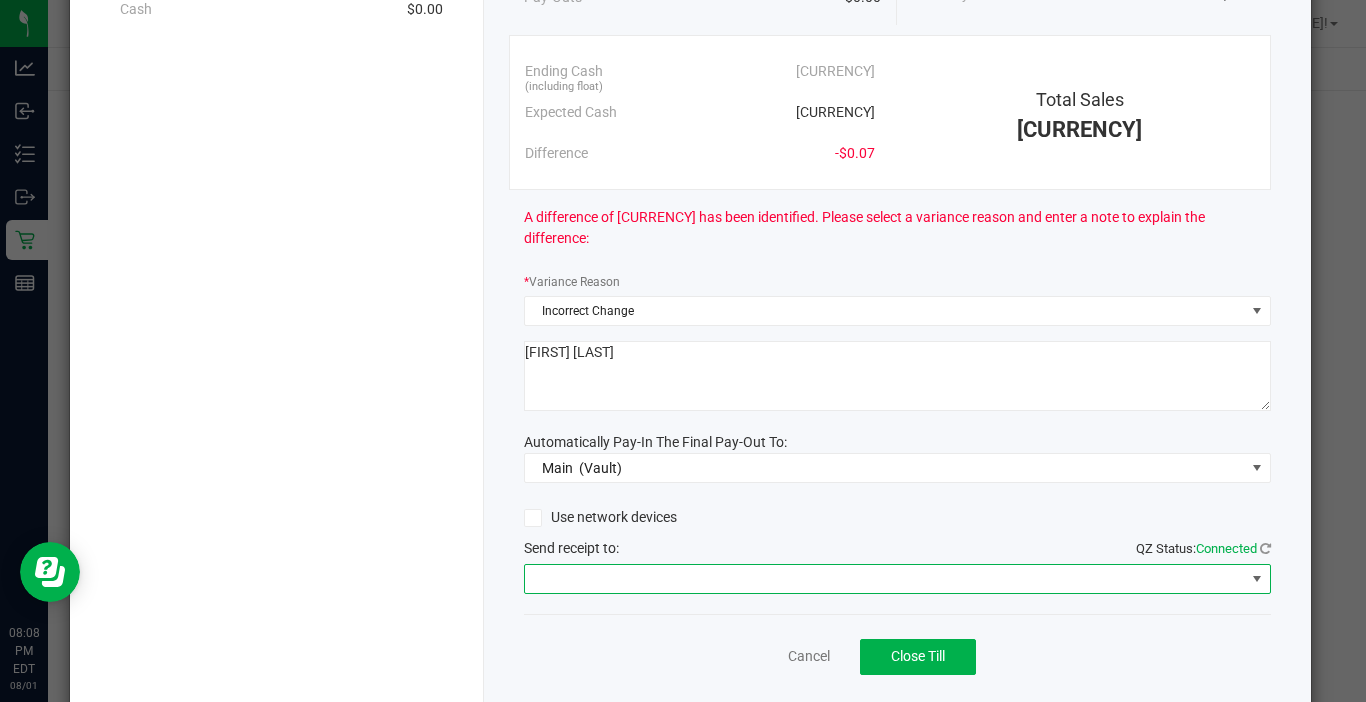 click at bounding box center [885, 579] 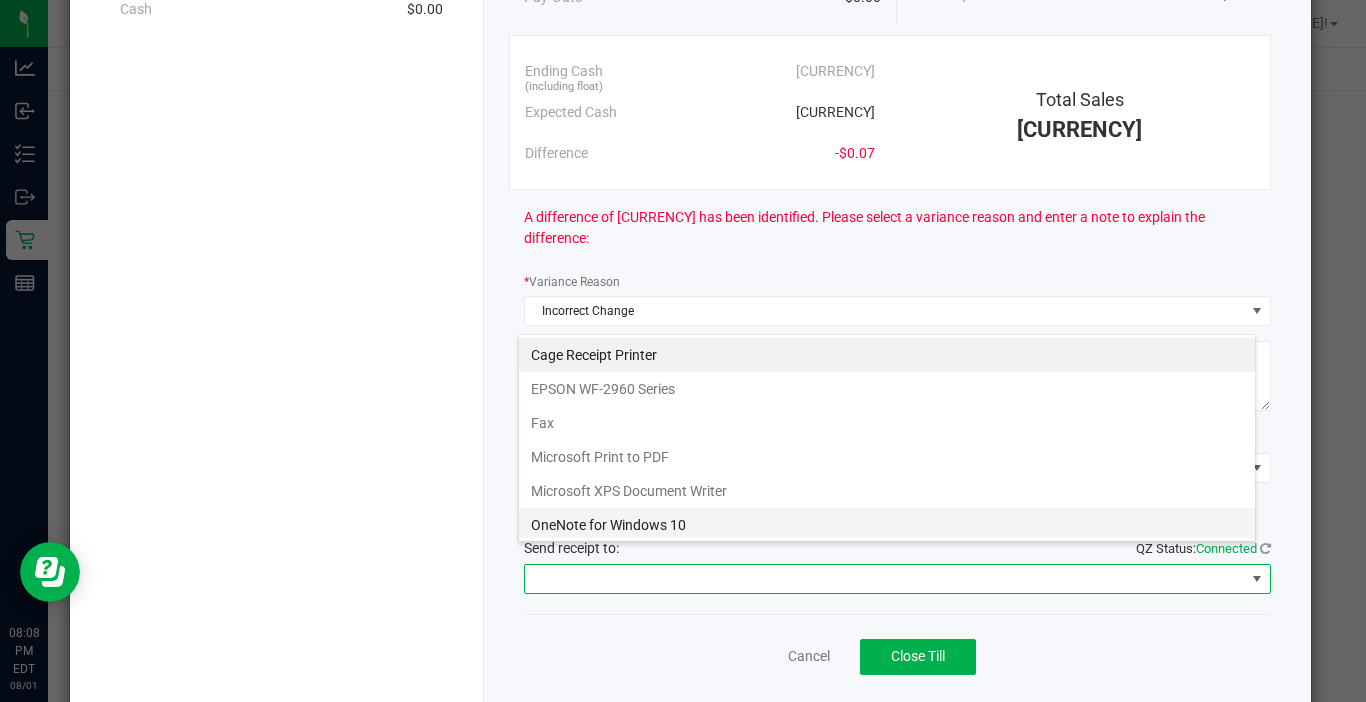scroll, scrollTop: 99970, scrollLeft: 99262, axis: both 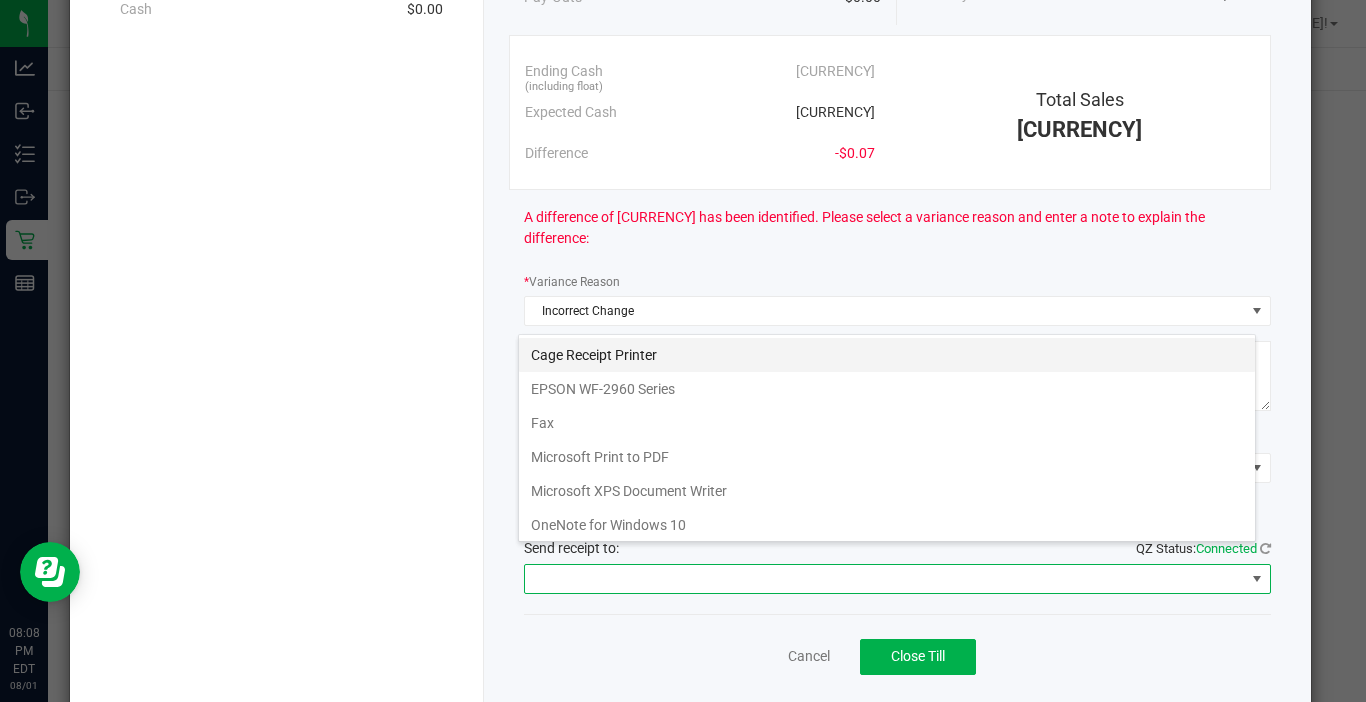 click on "Cage Receipt Printer" at bounding box center (887, 355) 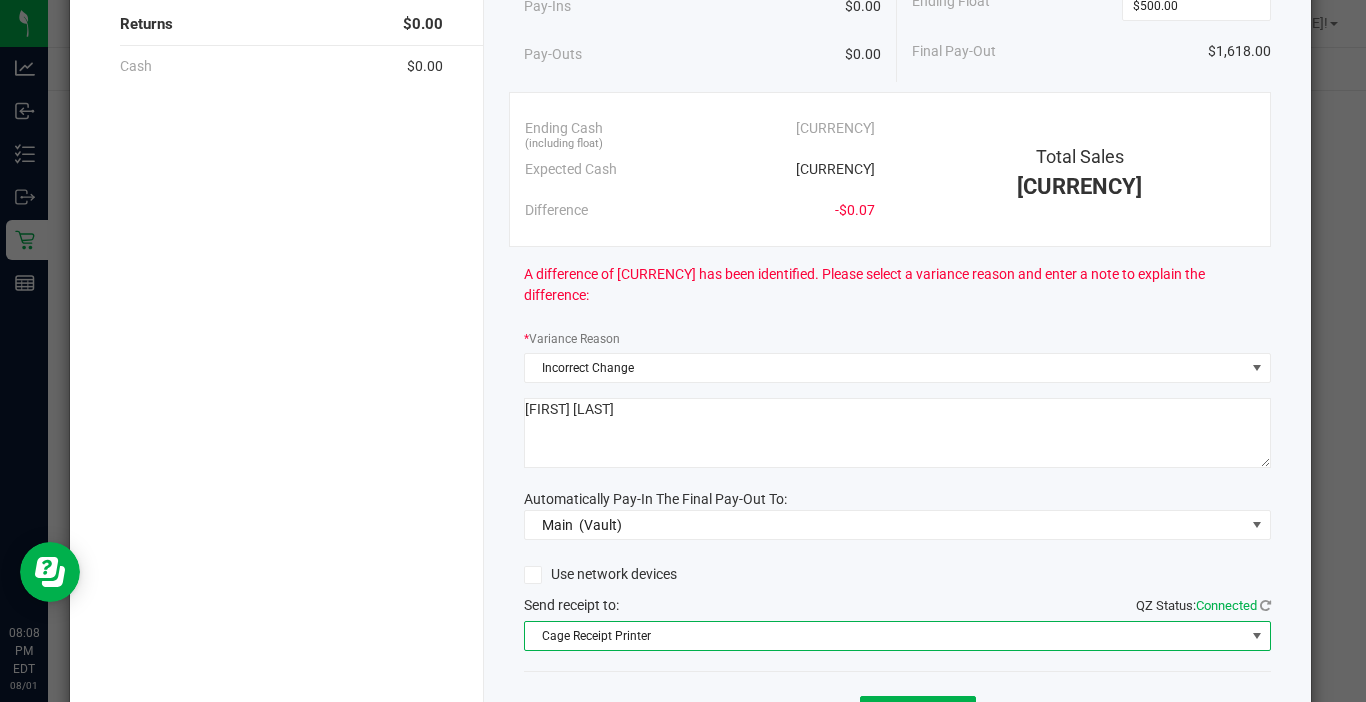 scroll, scrollTop: 300, scrollLeft: 0, axis: vertical 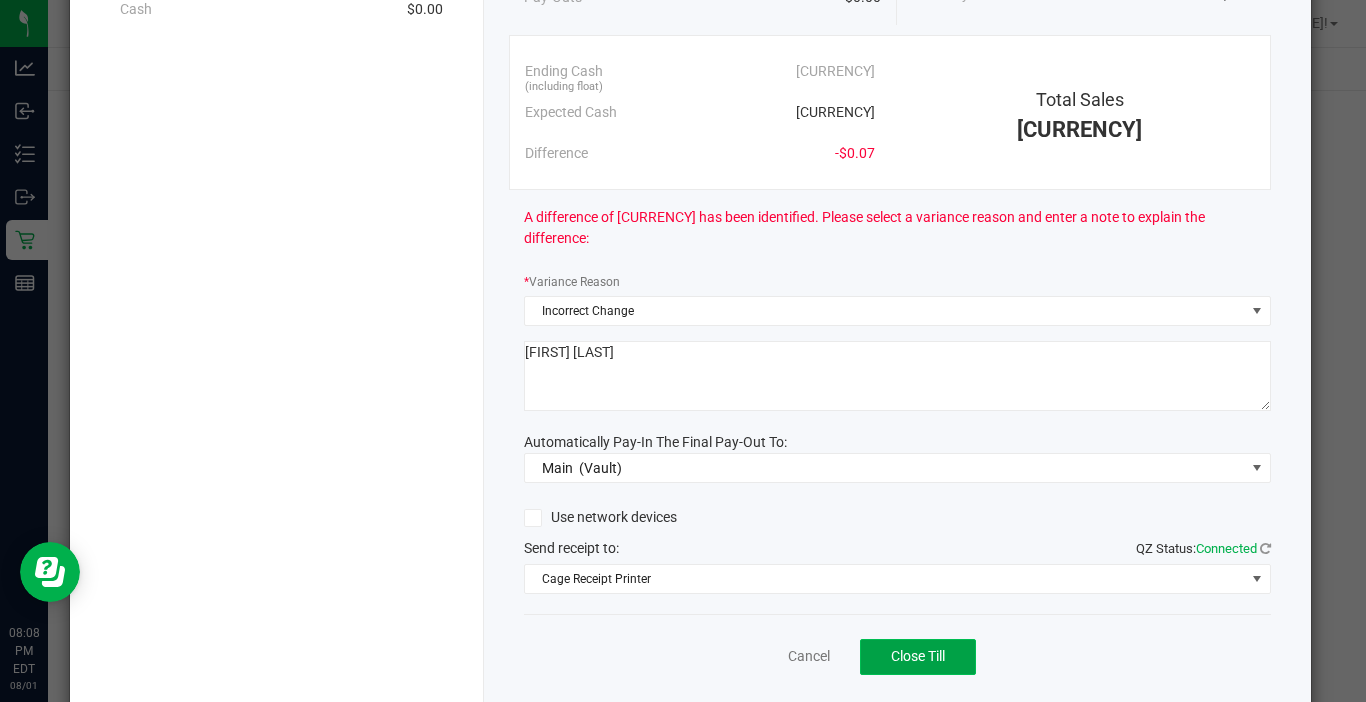 click on "Close Till" 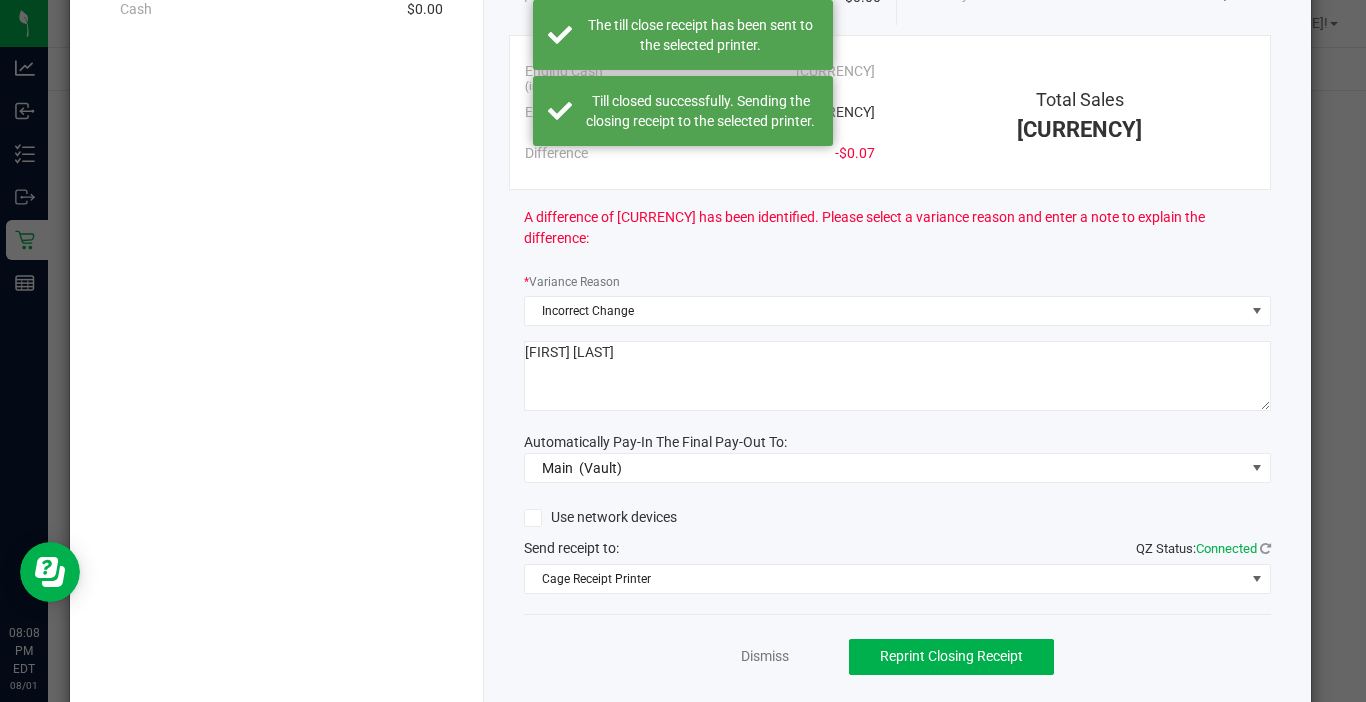 click on "Cash   Starting Cash   [CURRENCY]   Pay-Ins   [CURRENCY]   Pay-Outs   [CURRENCY]   Ending Cash  (including float) [CURRENCY]  Ending Float  [CURRENCY]  Final Pay-Out   [CURRENCY]   Ending Cash  (including float)  [CURRENCY]   Expected Cash   [CURRENCY]   Difference   [CURRENCY]   Total Sales   [CURRENCY]   A difference of [CURRENCY] has been identified. Please select a variance reason and enter a note to explain the difference:  *  Variance Reason  Incorrect Change               Automatically Pay-In The Final Pay-Out To:  Main    (Vault)  Use network devices   Send receipt to:   QZ Status:   Connected  Cage Receipt Printer  Dismiss   Reprint Closing Receipt" 